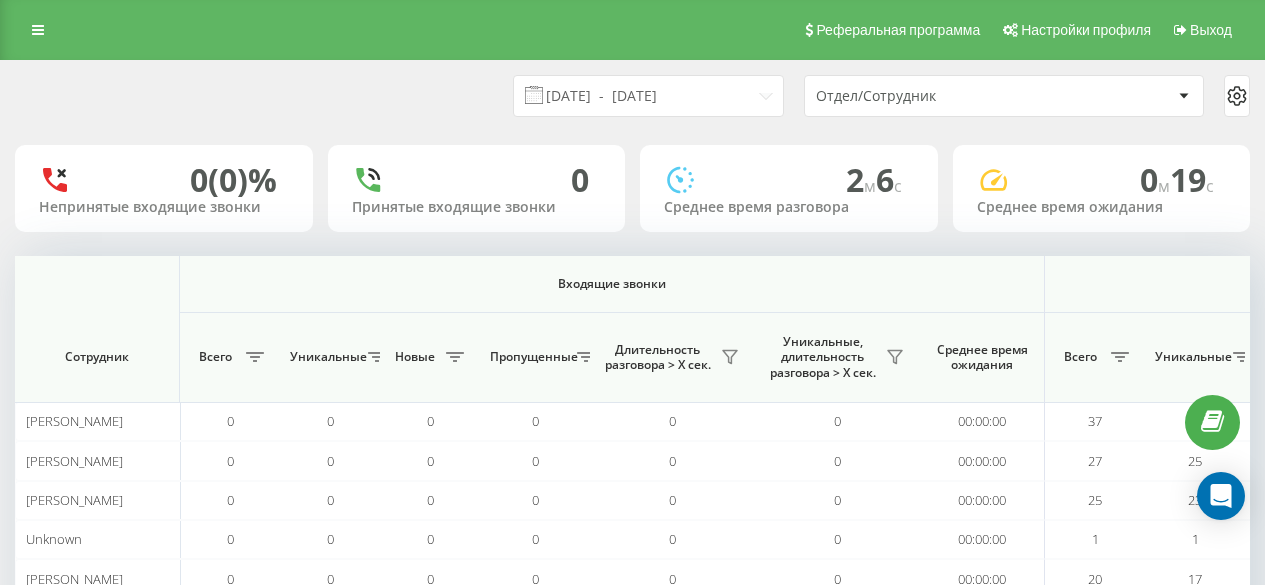 scroll, scrollTop: 40, scrollLeft: 0, axis: vertical 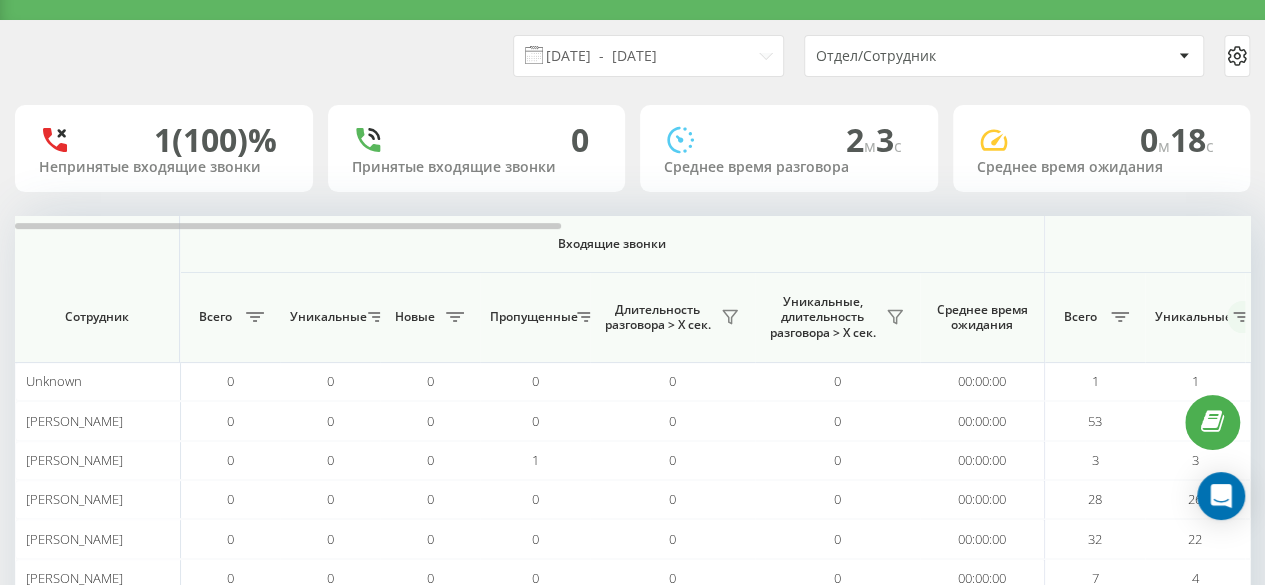 click at bounding box center (1242, 317) 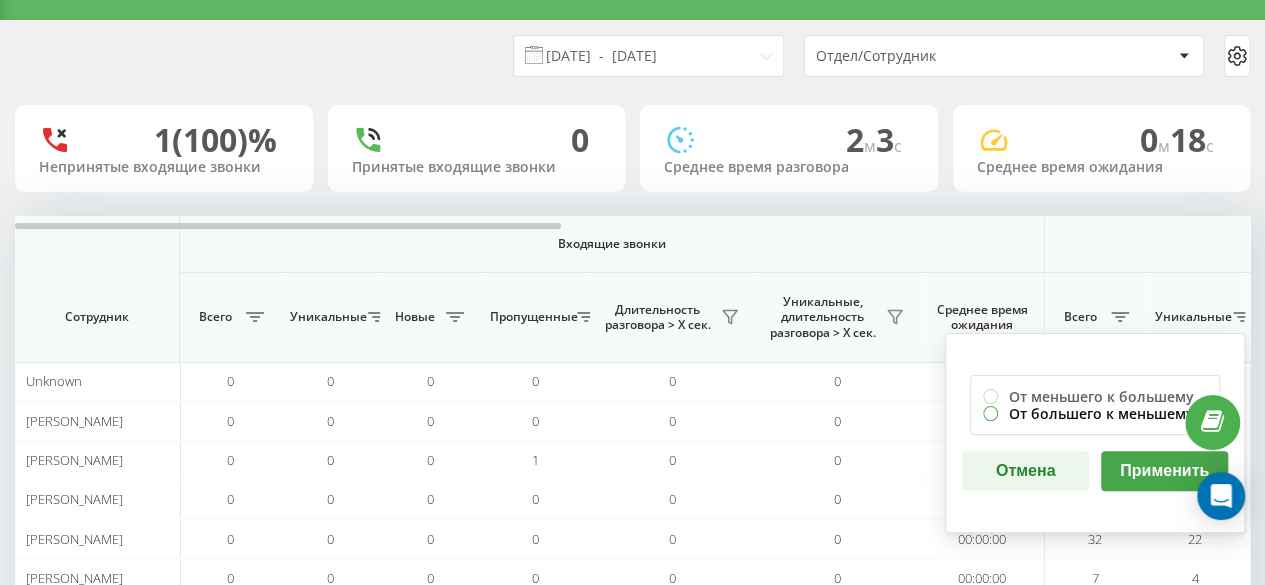 click on "От большего к меньшему" at bounding box center (1095, 413) 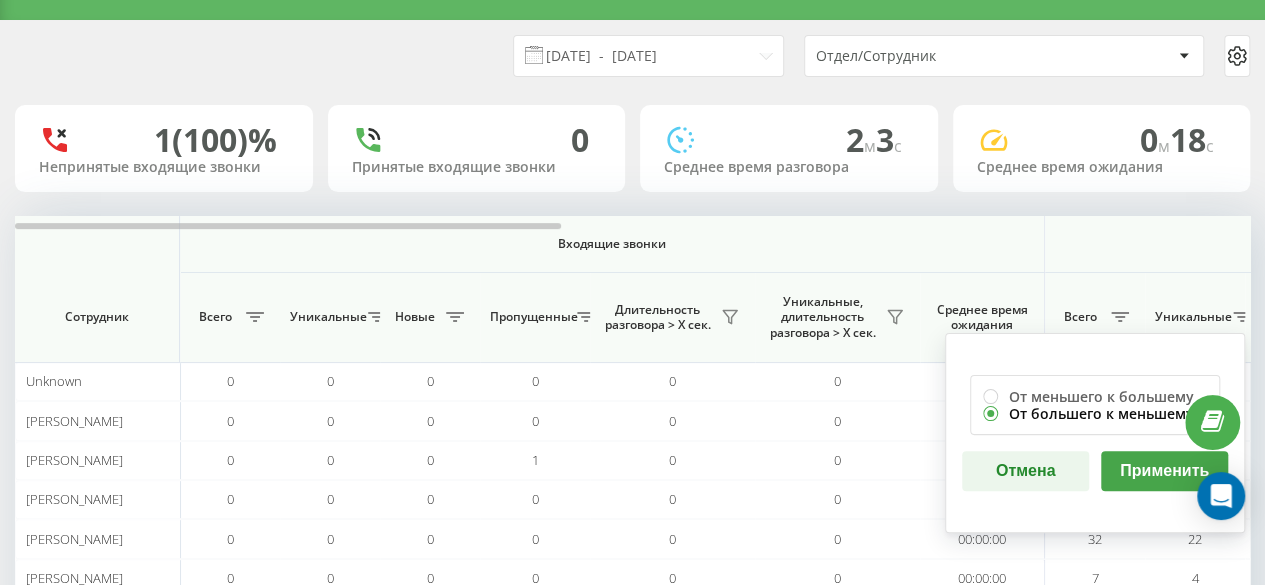 radio on "true" 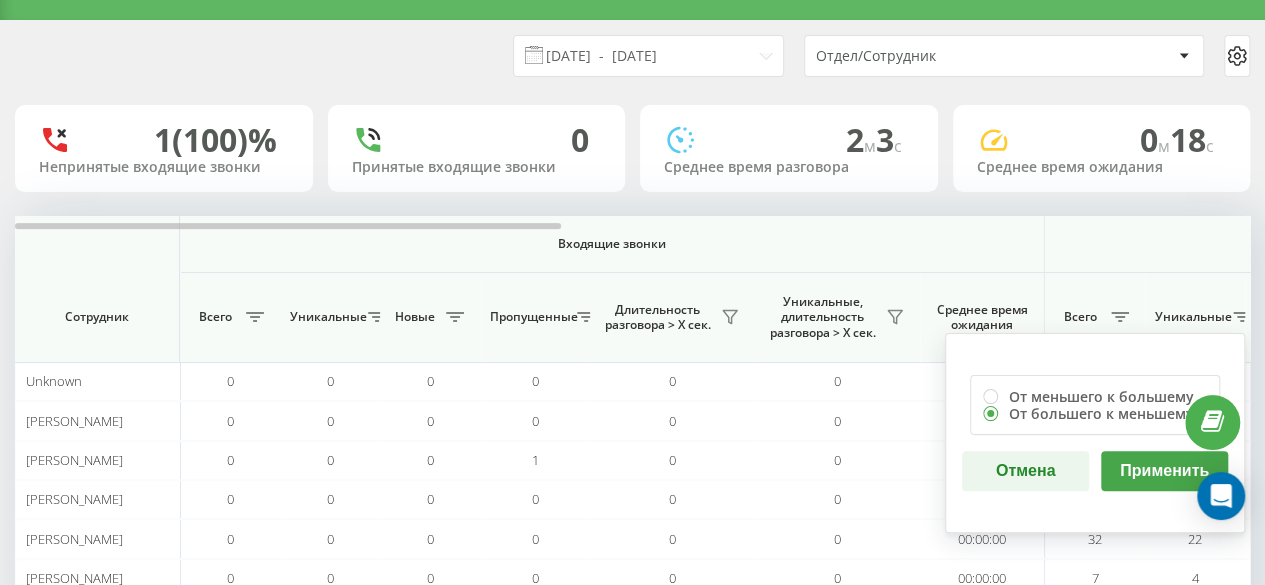 click on "Применить" at bounding box center (1164, 471) 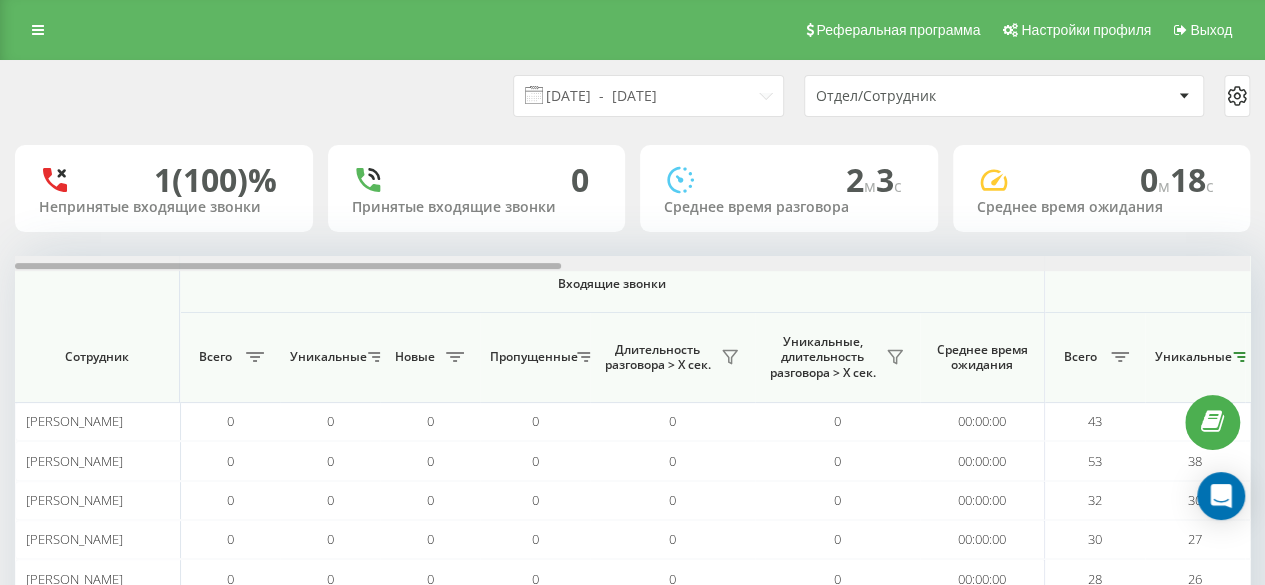 drag, startPoint x: 461, startPoint y: 265, endPoint x: 482, endPoint y: 265, distance: 21 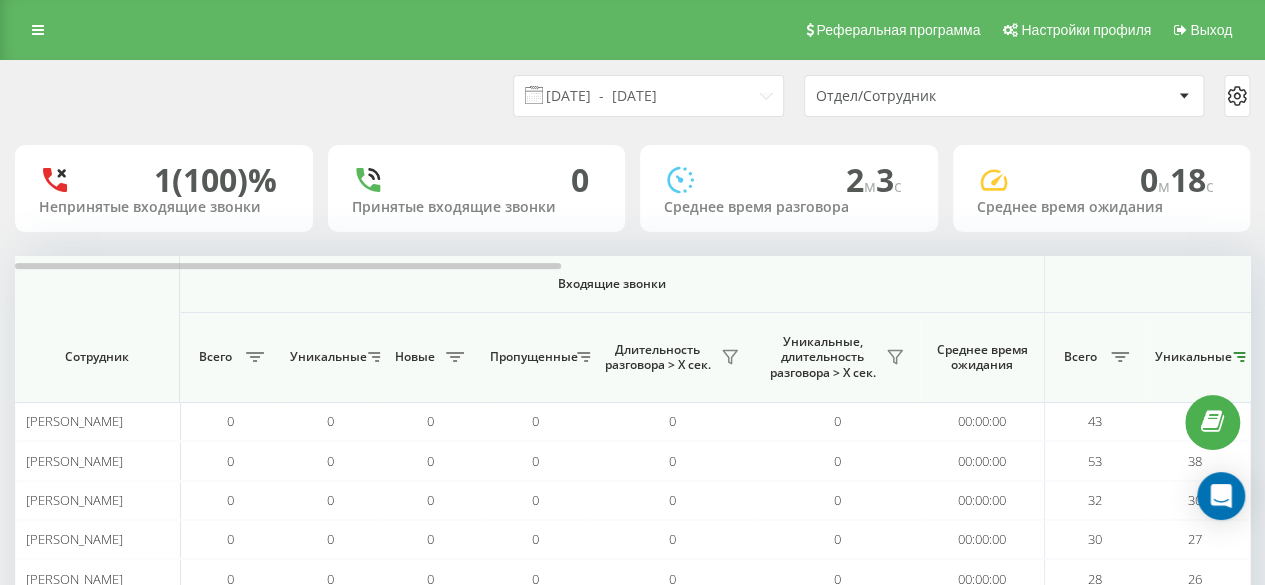 click on "21.07.2025  -  21.07.2025 Отдел/Сотрудник 1  (100)% Непринятые входящие звонки 0 Принятые входящие звонки 2 м  3 c Среднее время разговора 0 м  18 c Среднее время ожидания Входящие звонки Исходящие звонки Все звонки Сотрудник Всего Уникальные Новые Пропущенные Длительность разговора > Х сек. Уникальные, длительность разговора > Х сек. Среднее время ожидания Всего Уникальные Новые Длительность разговора > Х сек. Уникальные, длительность разговора > Х сек. Среднее время ожидания Всего Уникальные Новые Общая длительность разговора Средняя длительность разговора 0 0 0 0 0 0 00:00:00 43" at bounding box center (632, 496) 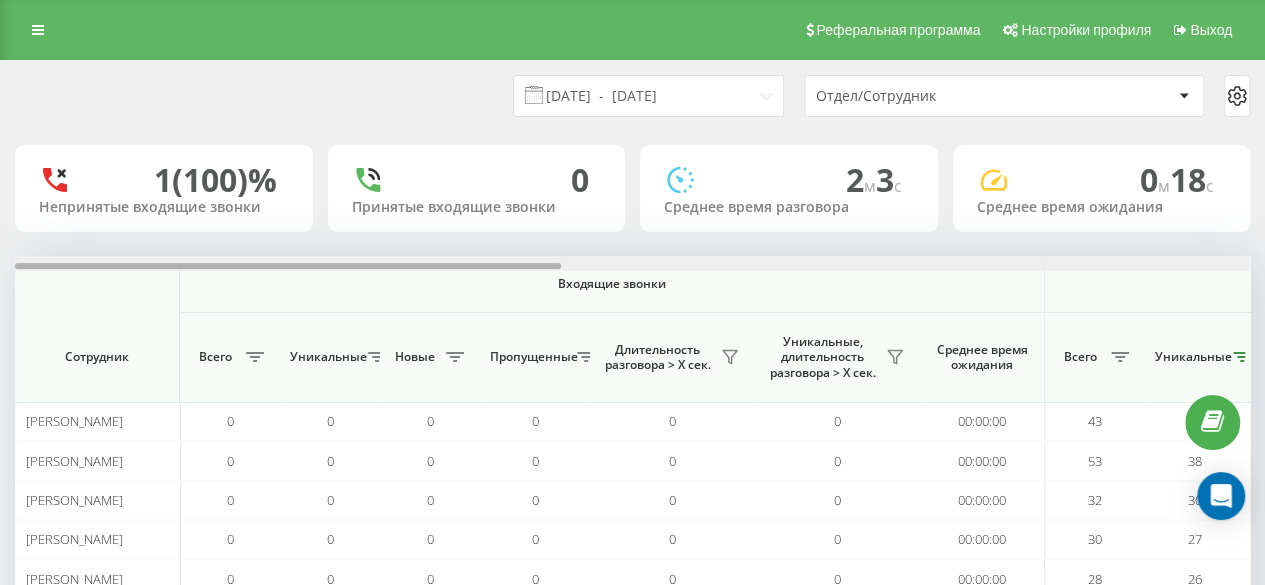 click at bounding box center (288, 266) 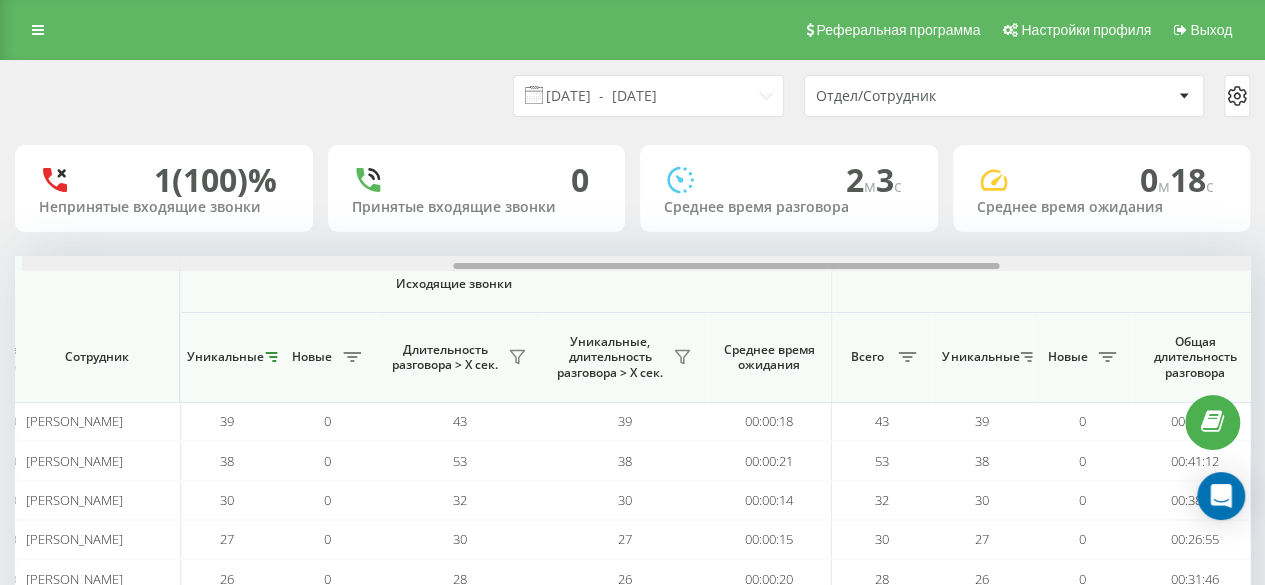scroll, scrollTop: 0, scrollLeft: 974, axis: horizontal 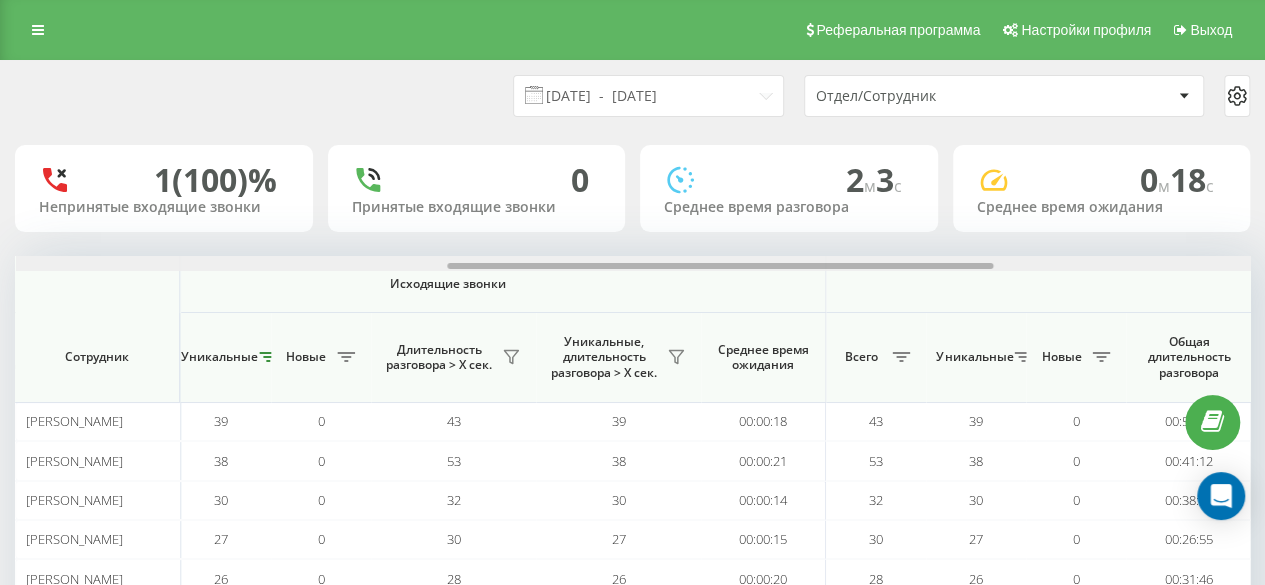 drag, startPoint x: 524, startPoint y: 267, endPoint x: 956, endPoint y: 247, distance: 432.4627 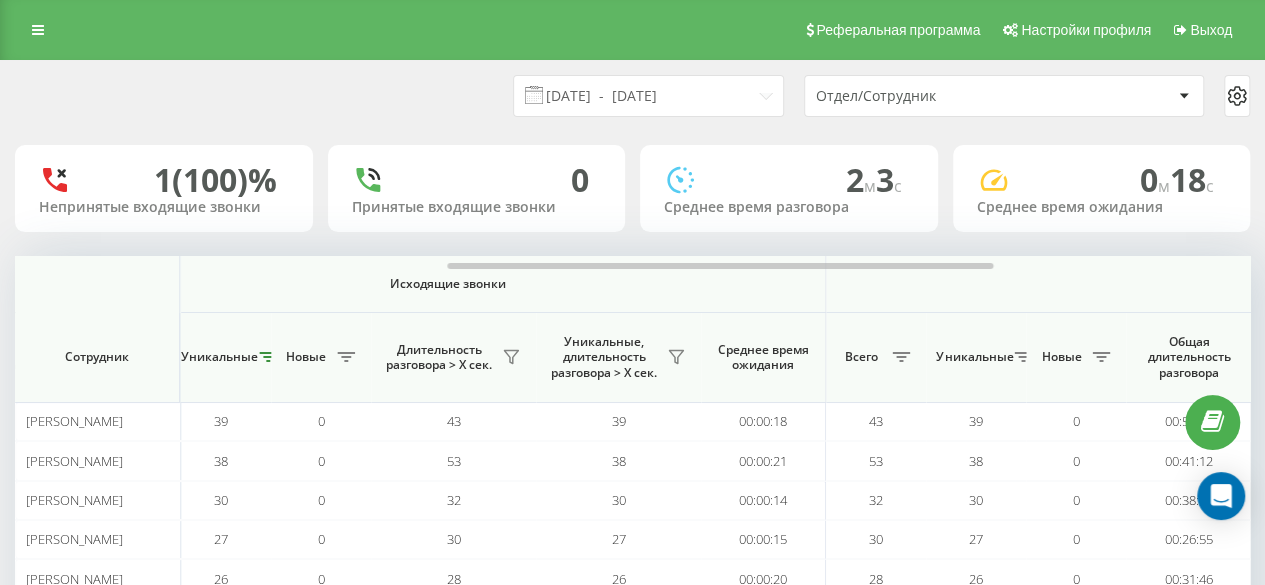click on "21.07.2025  -  21.07.2025 Отдел/Сотрудник 1  (100)% Непринятые входящие звонки 0 Принятые входящие звонки 2 м  3 c Среднее время разговора 0 м  18 c Среднее время ожидания Входящие звонки Исходящие звонки Все звонки Сотрудник Всего Уникальные Новые Пропущенные Длительность разговора > Х сек. Уникальные, длительность разговора > Х сек. Среднее время ожидания Всего Уникальные Новые Длительность разговора > Х сек. Уникальные, длительность разговора > Х сек. Среднее время ожидания Всего Уникальные Новые Общая длительность разговора Средняя длительность разговора 0 0 0 0 0 0 00:00:00 43" at bounding box center (632, 496) 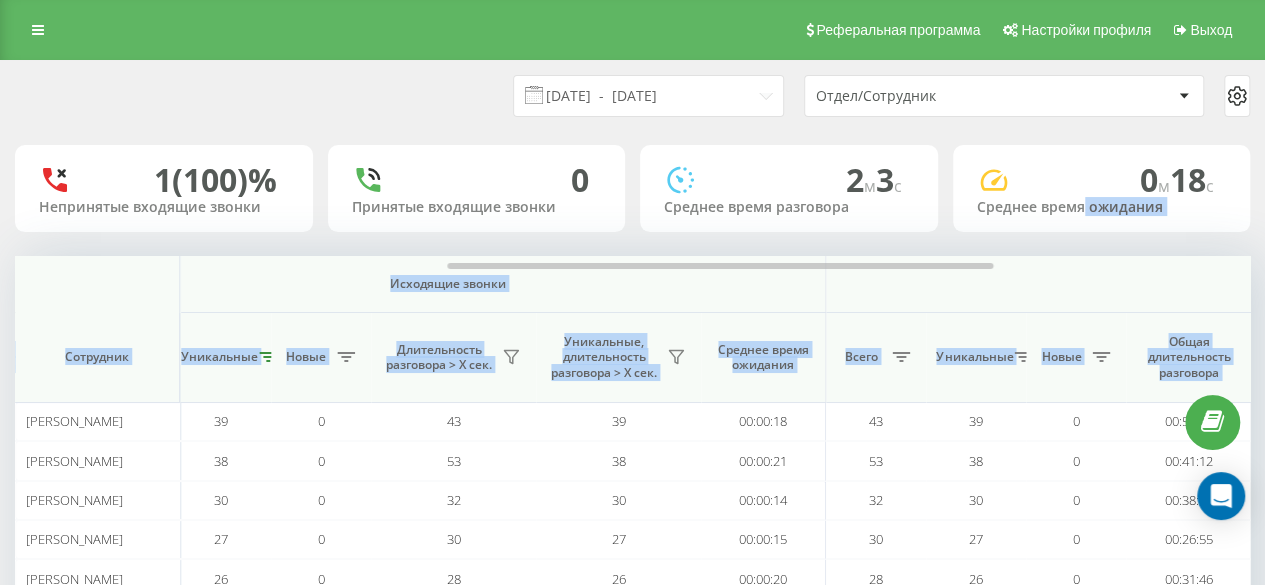 drag, startPoint x: 967, startPoint y: 246, endPoint x: 1084, endPoint y: 230, distance: 118.08895 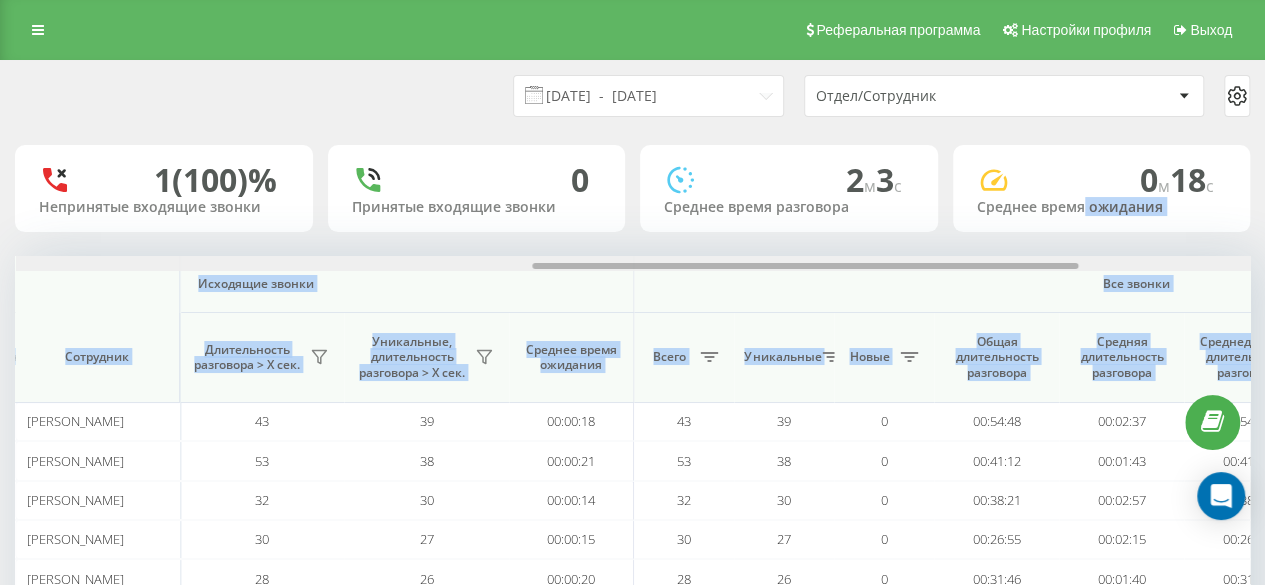 scroll, scrollTop: 0, scrollLeft: 1211, axis: horizontal 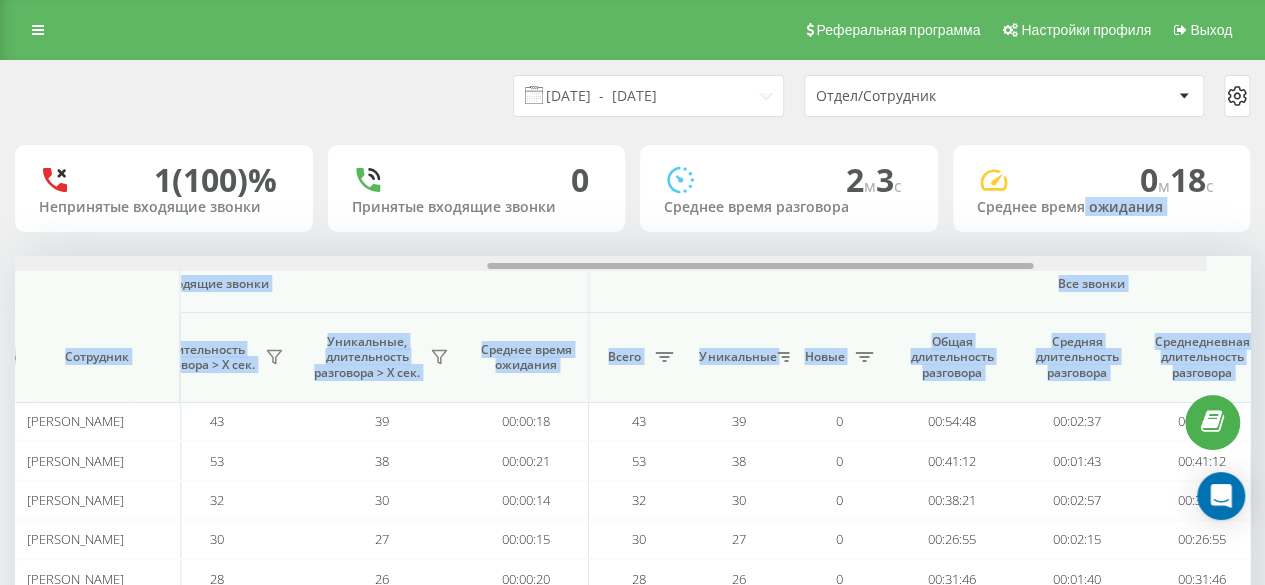 drag, startPoint x: 755, startPoint y: 270, endPoint x: 832, endPoint y: 265, distance: 77.16217 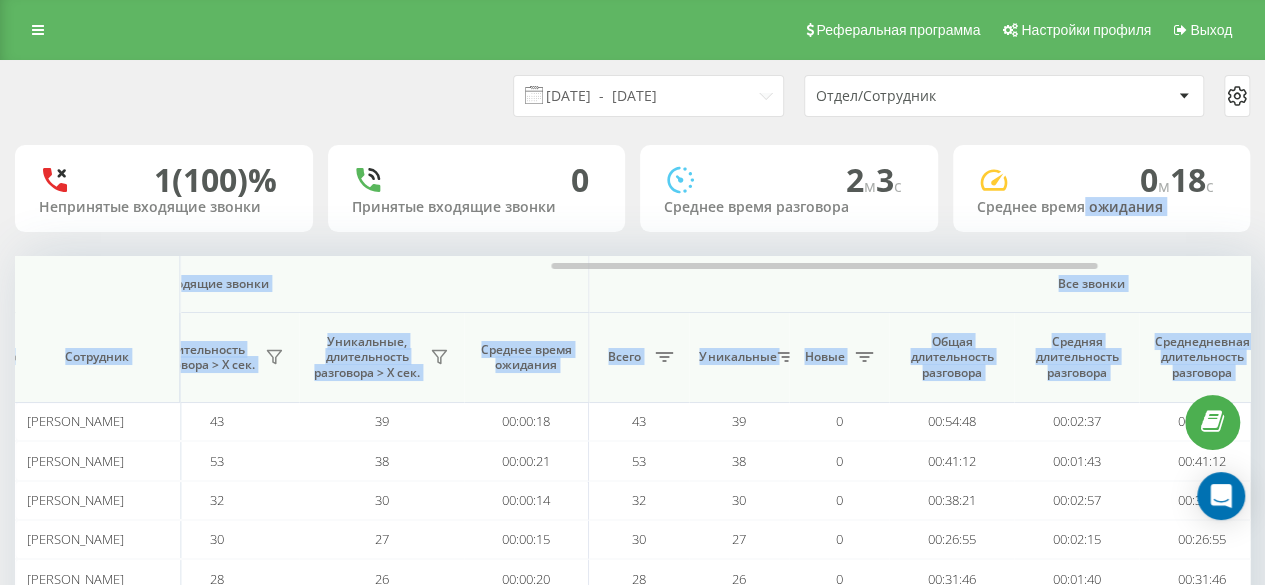 click on "Все звонки" at bounding box center [1091, 284] 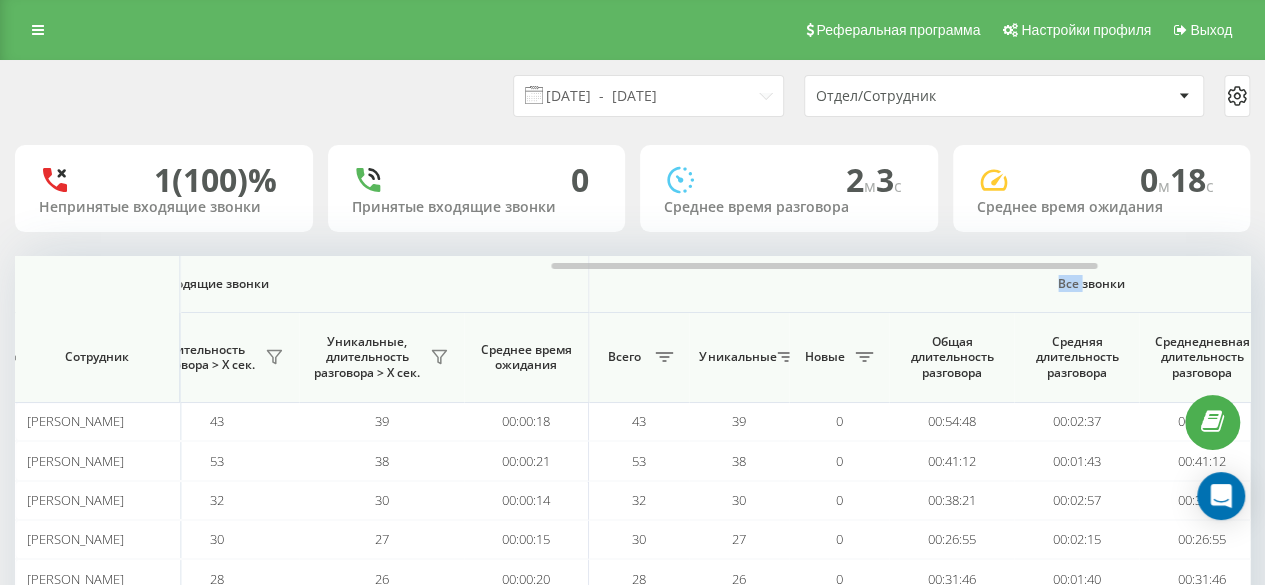 click on "Все звонки" at bounding box center [1091, 284] 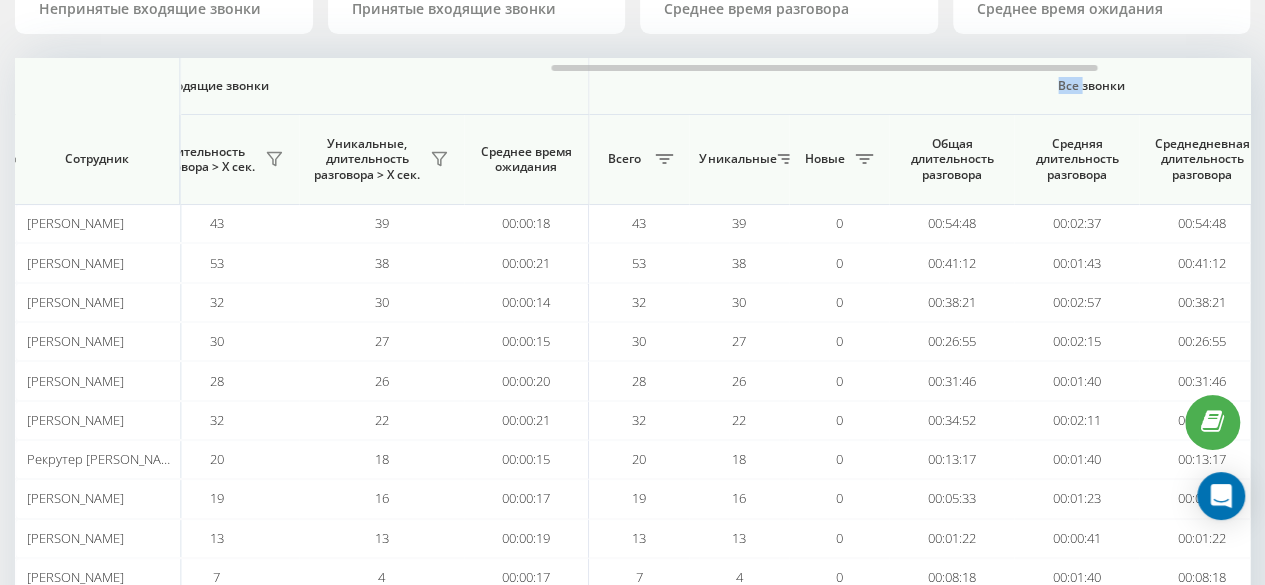scroll, scrollTop: 200, scrollLeft: 0, axis: vertical 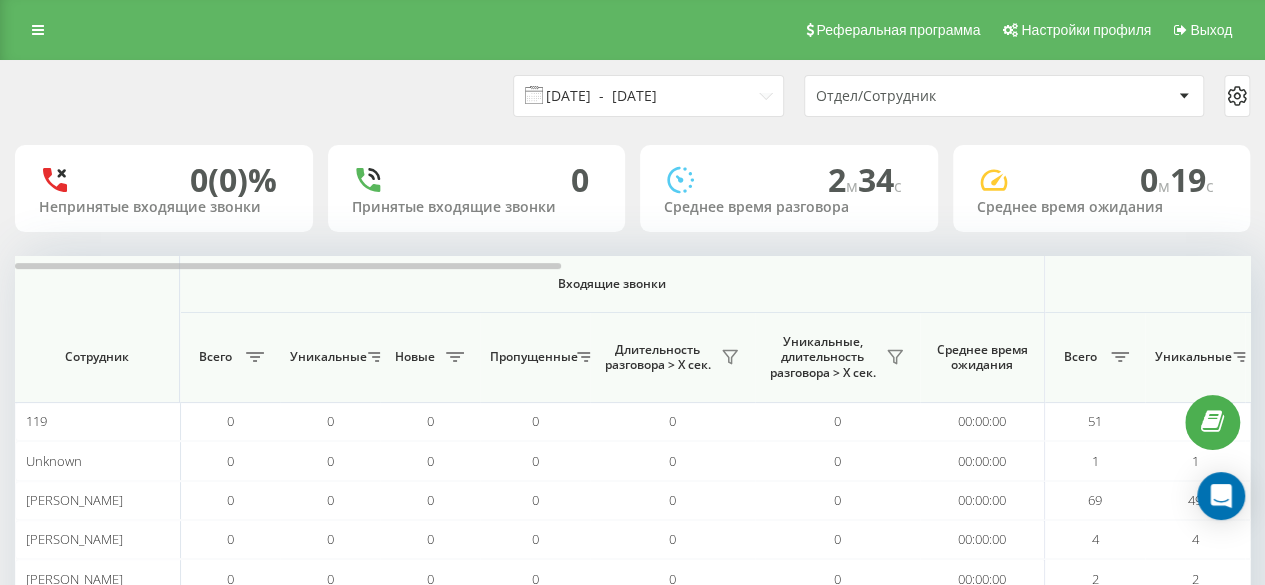 click on "25.01.2025  -  25.01.2025" at bounding box center (648, 96) 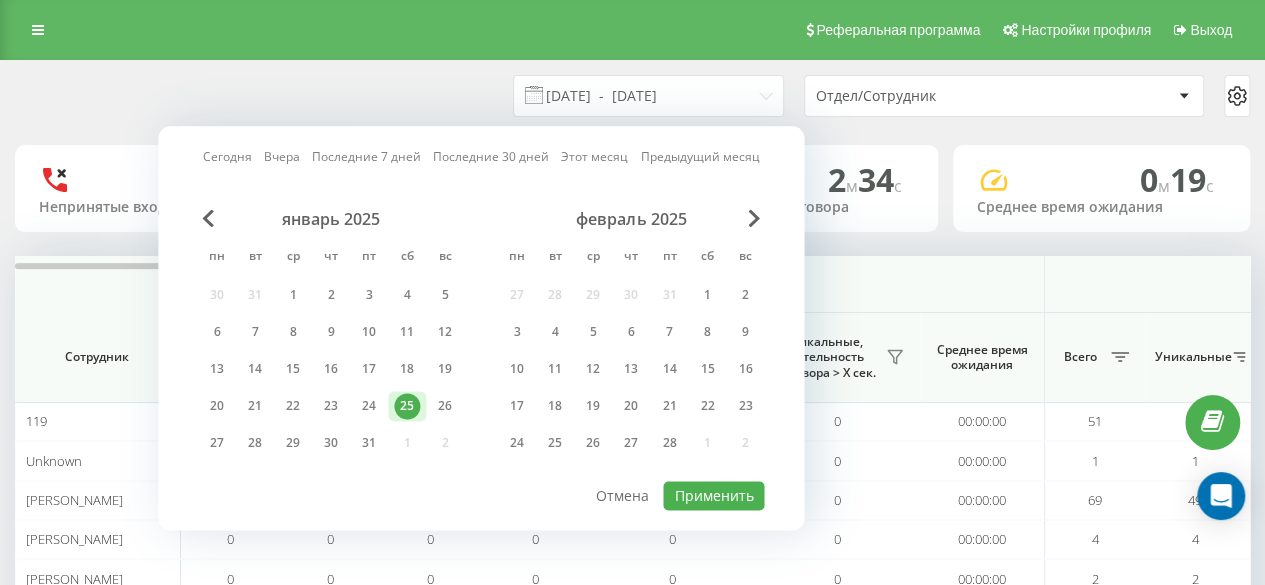 click on "Сегодня" at bounding box center (227, 157) 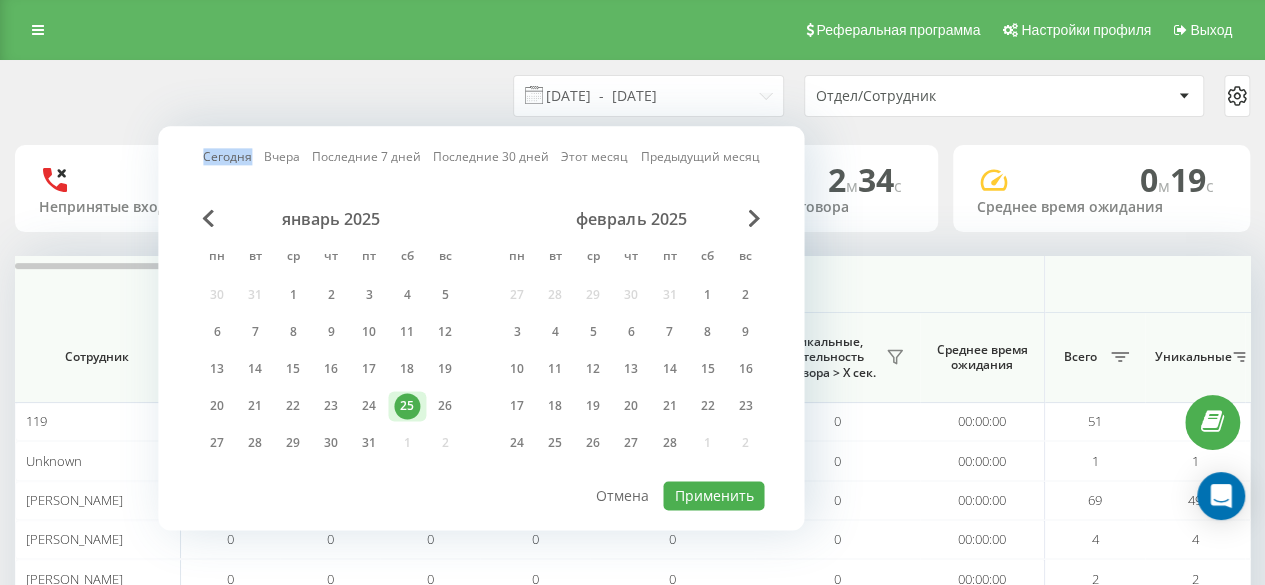 click on "Сегодня" at bounding box center (227, 157) 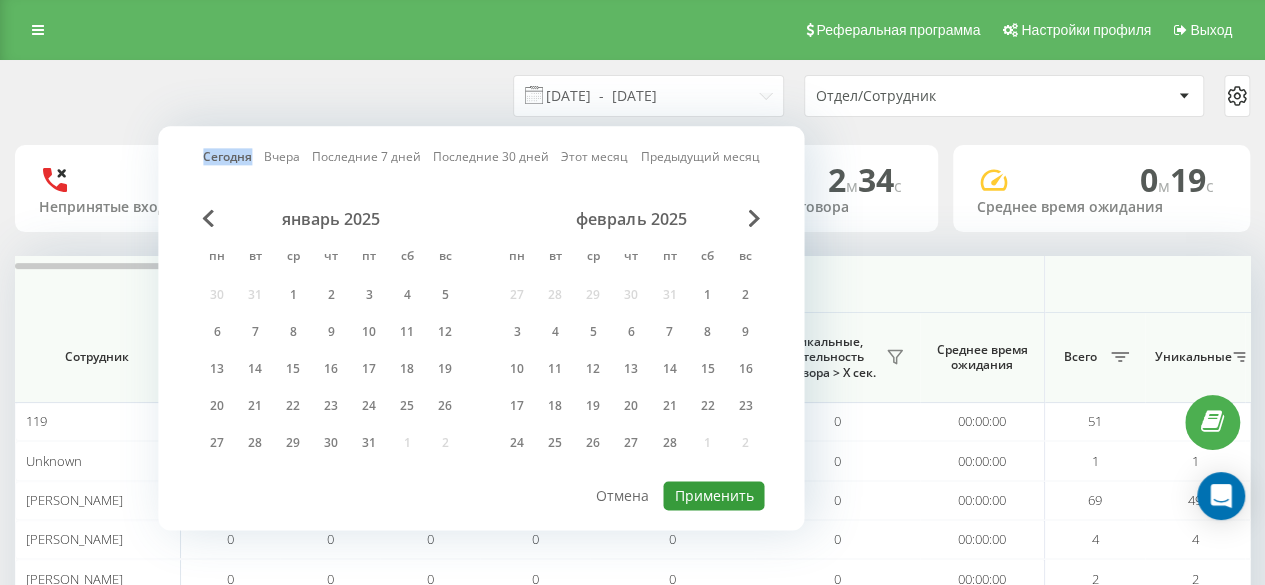 click on "Применить" at bounding box center (713, 495) 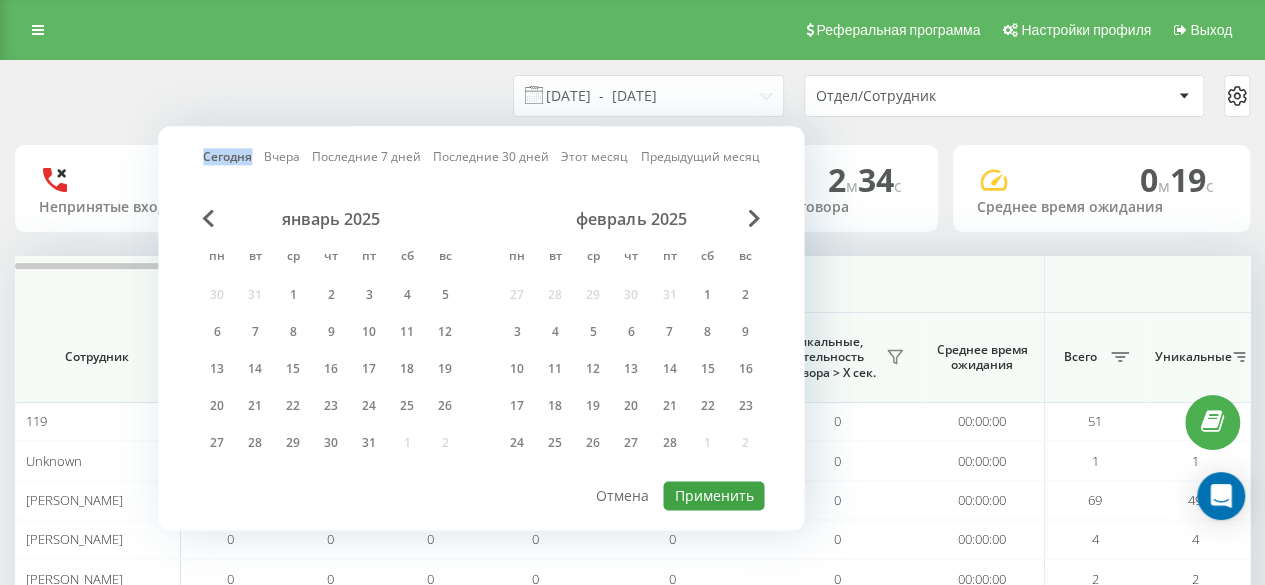 type on "[DATE]  -  [DATE]" 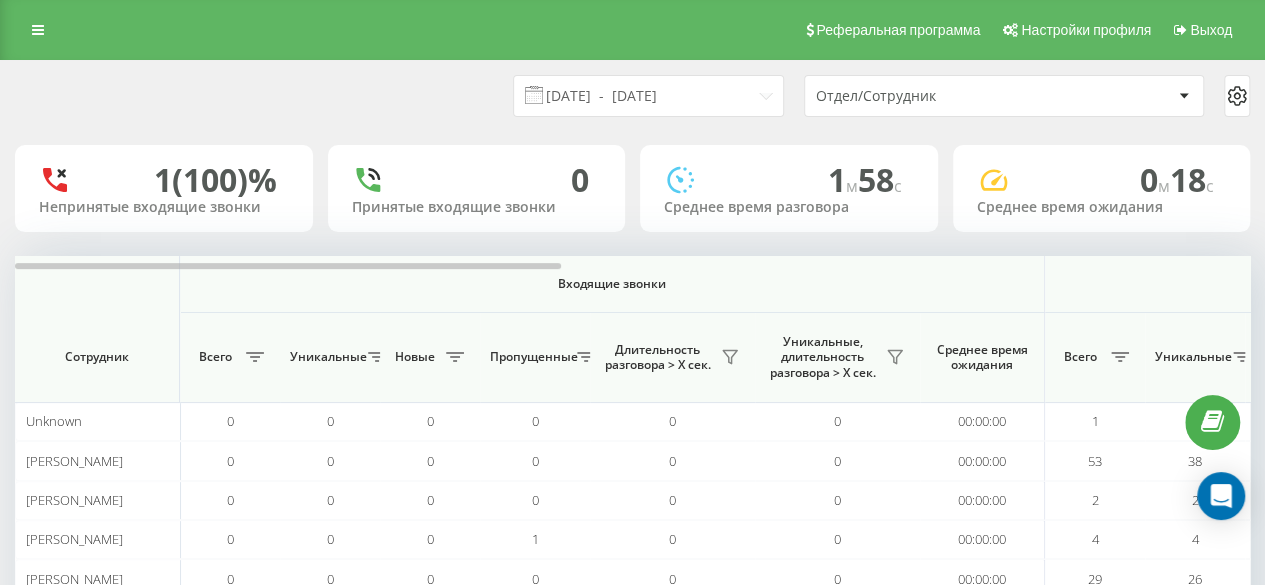 click on "Отдел/Сотрудник" at bounding box center (935, 96) 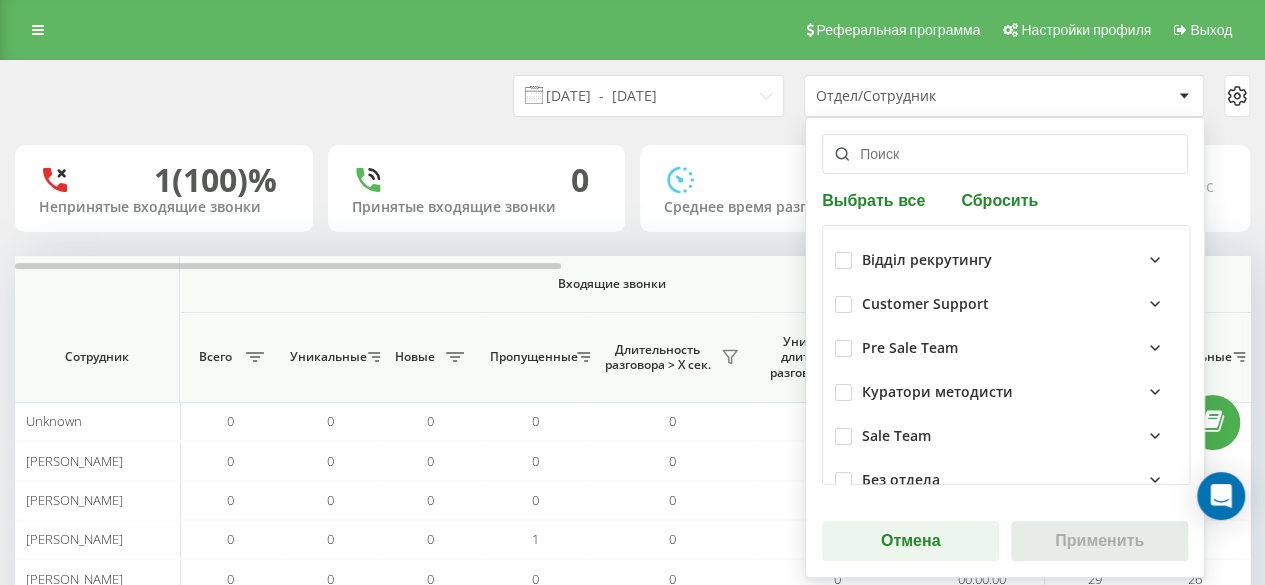 click on "Отдел/Сотрудник" at bounding box center (935, 96) 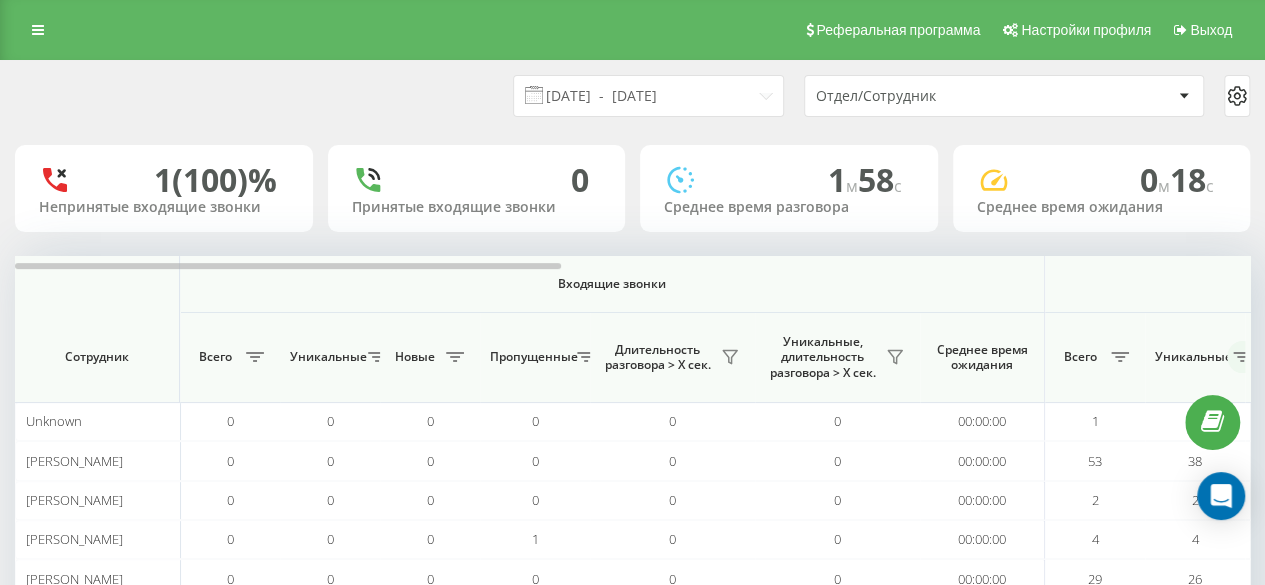 click 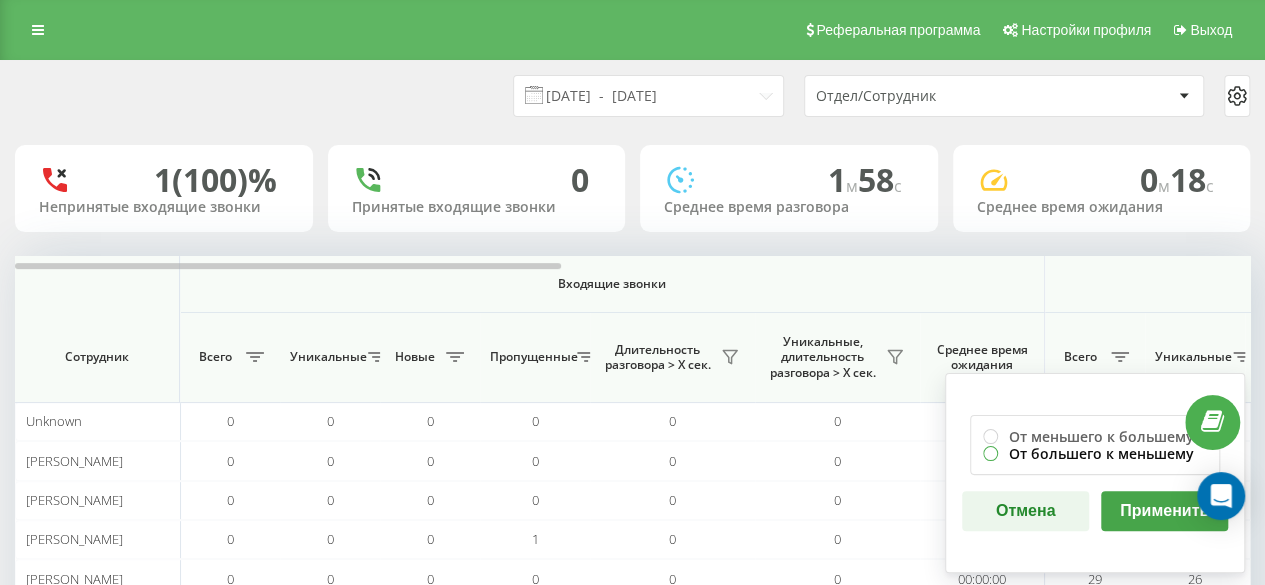 click on "От большего к меньшему" at bounding box center (1095, 453) 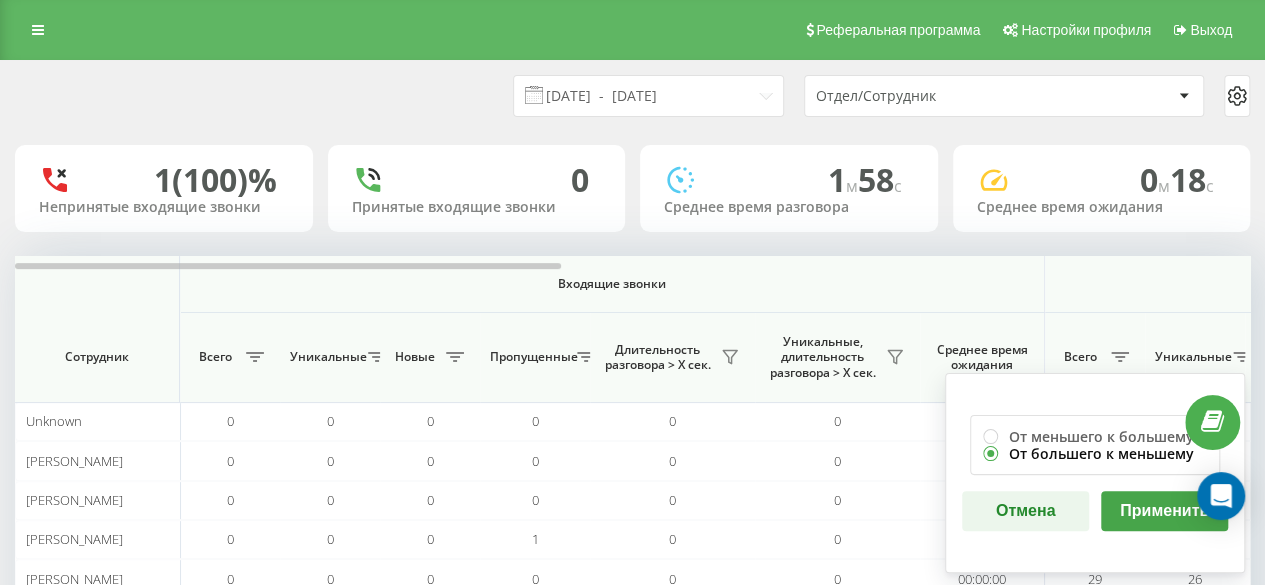 radio on "true" 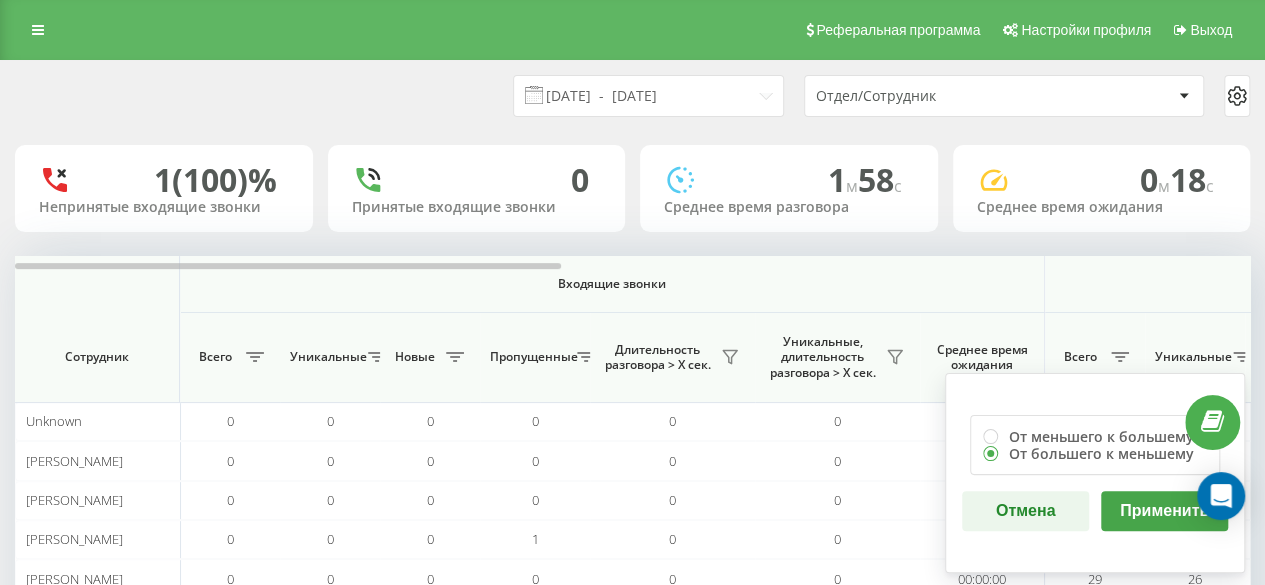 click on "Применить" at bounding box center [1164, 511] 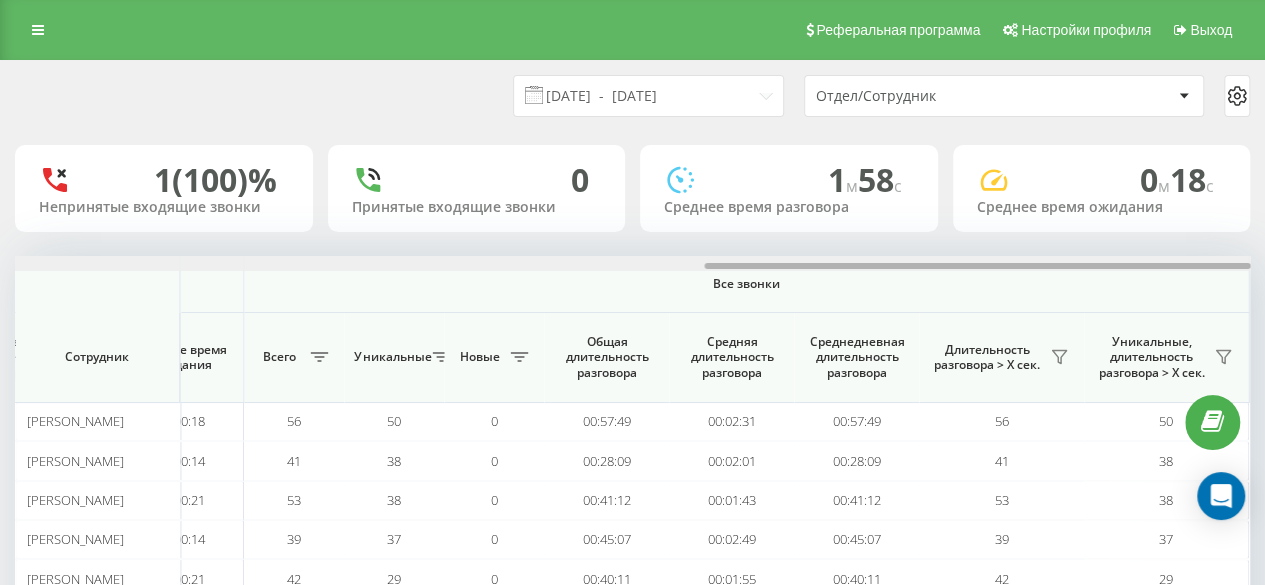 scroll, scrollTop: 0, scrollLeft: 1558, axis: horizontal 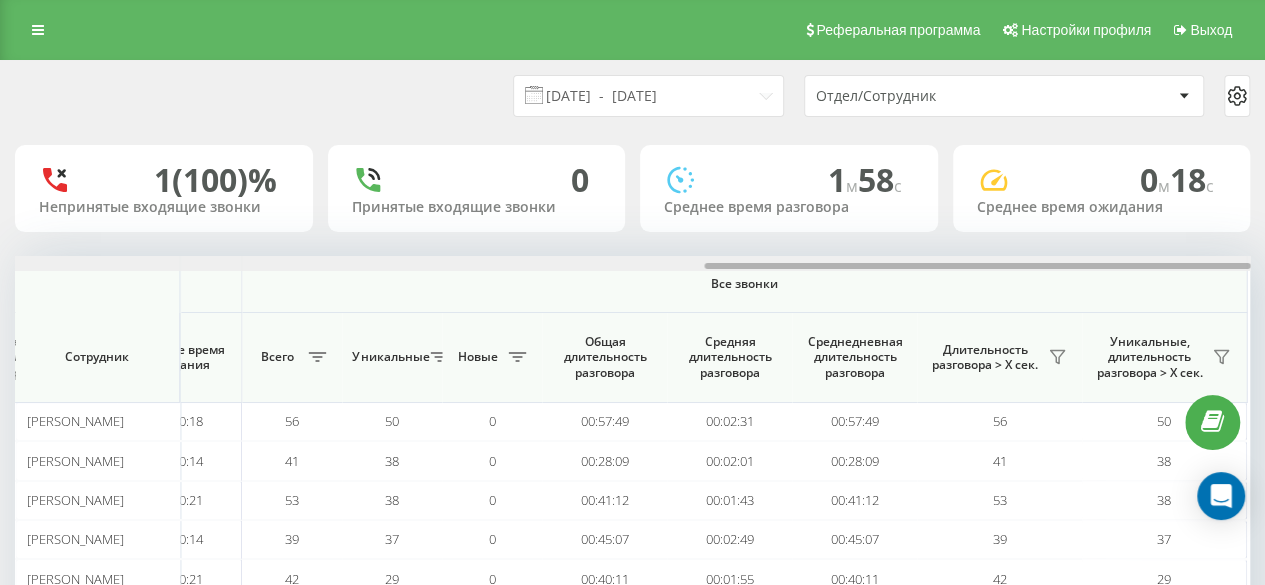 drag, startPoint x: 550, startPoint y: 268, endPoint x: 1246, endPoint y: 228, distance: 697.1485 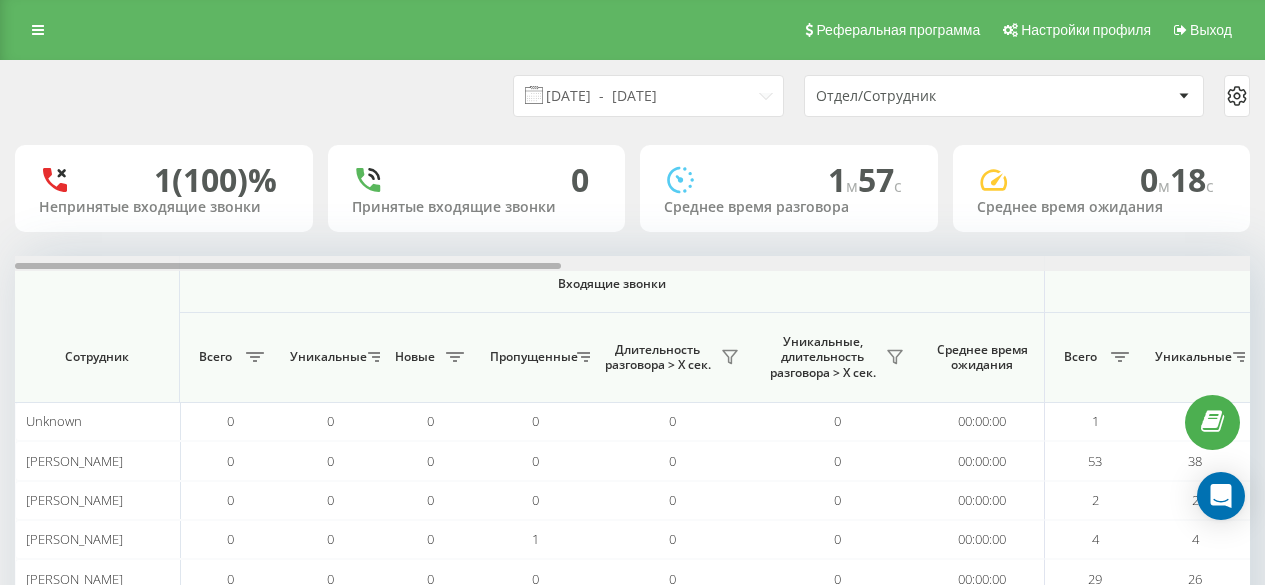 scroll, scrollTop: 0, scrollLeft: 0, axis: both 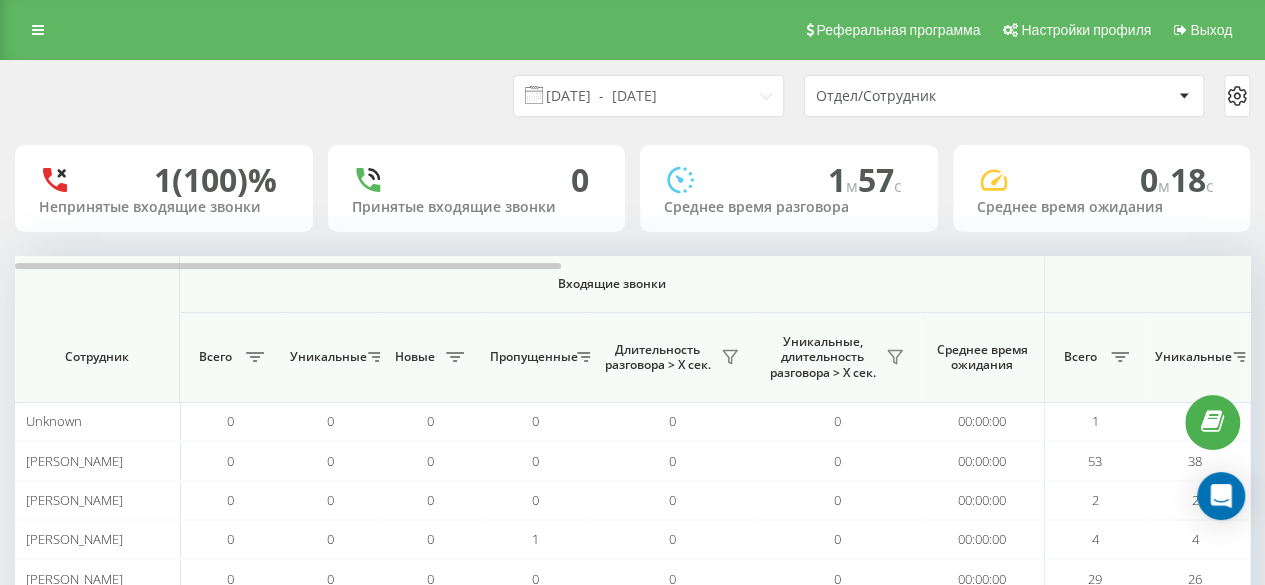 click on "Входящие звонки" at bounding box center [612, 284] 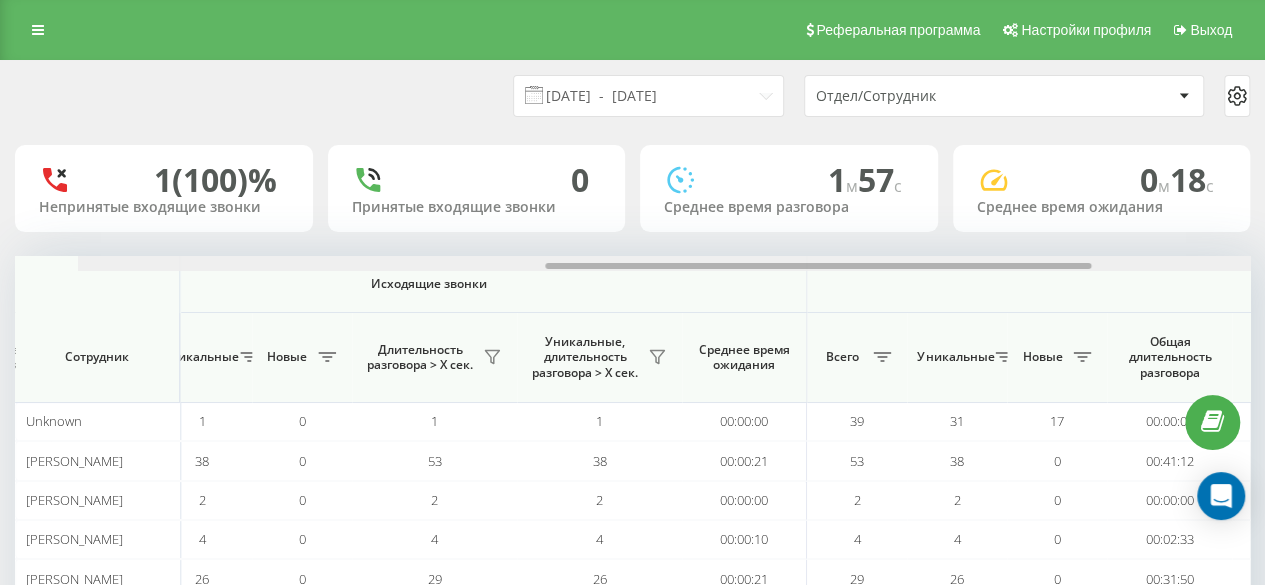 scroll, scrollTop: 0, scrollLeft: 1056, axis: horizontal 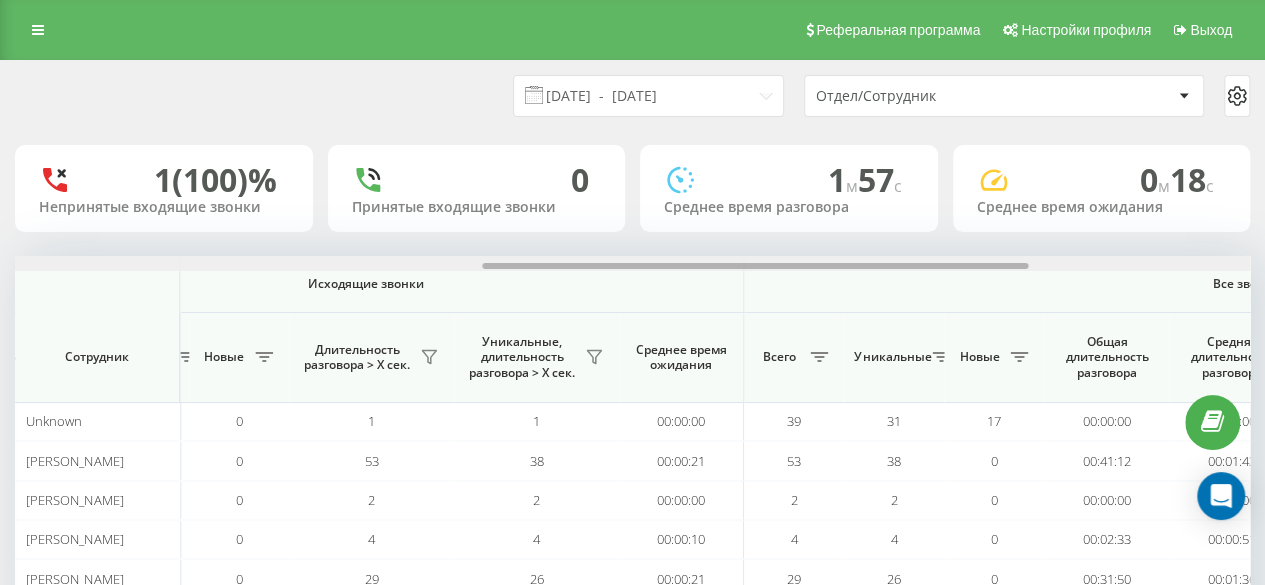drag, startPoint x: 518, startPoint y: 266, endPoint x: 986, endPoint y: 224, distance: 469.88083 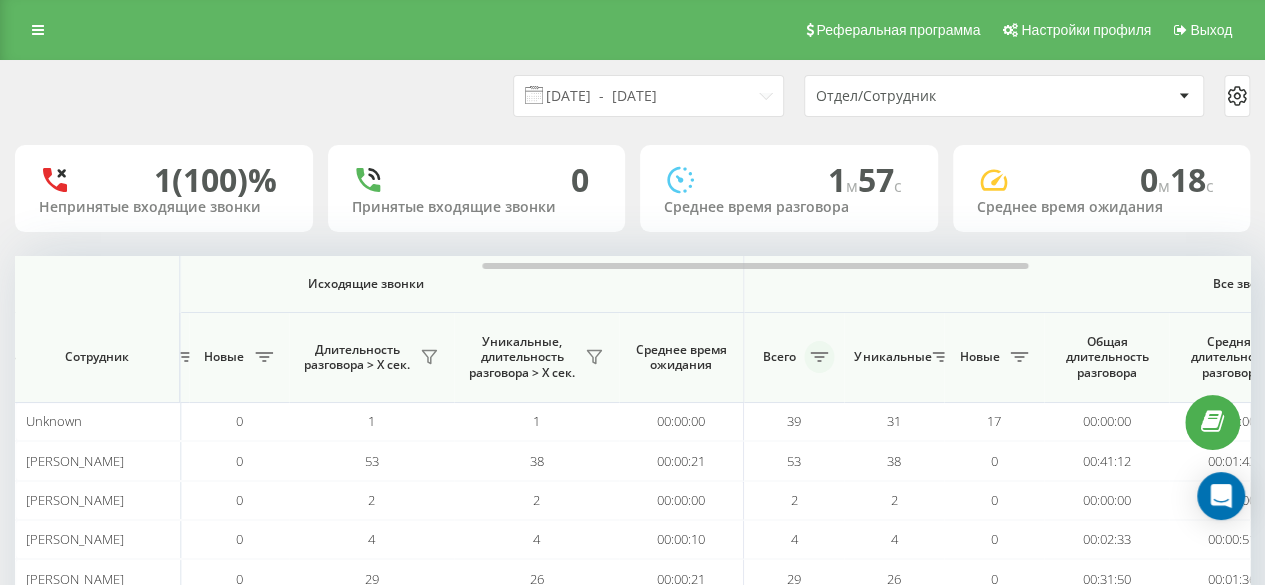 click 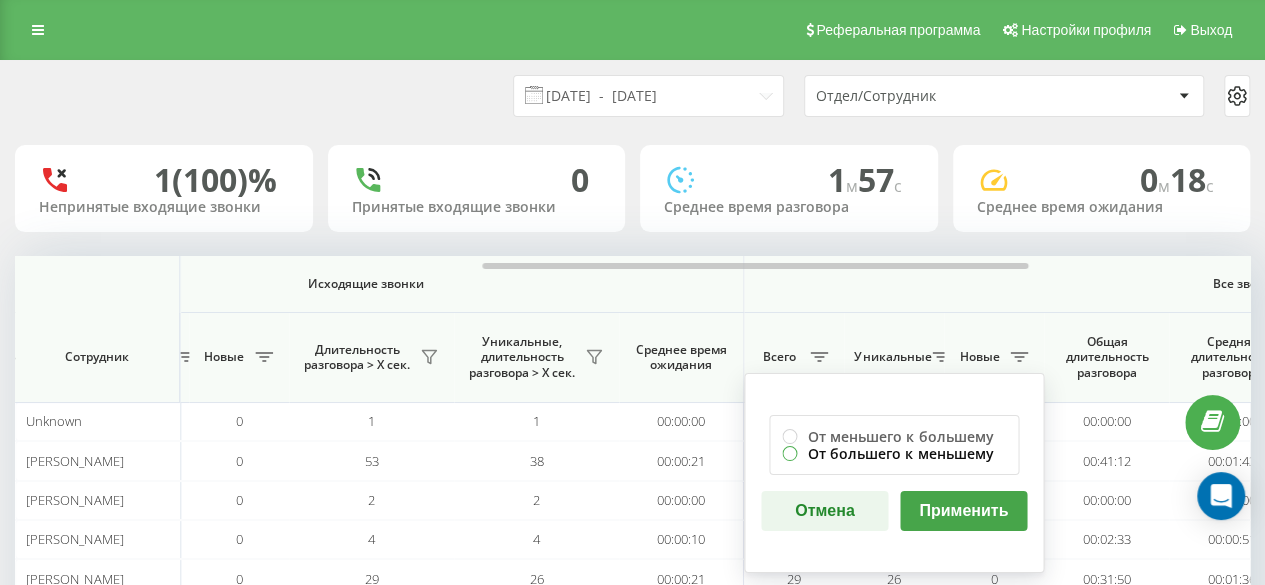 click on "От большего к меньшему" at bounding box center [894, 453] 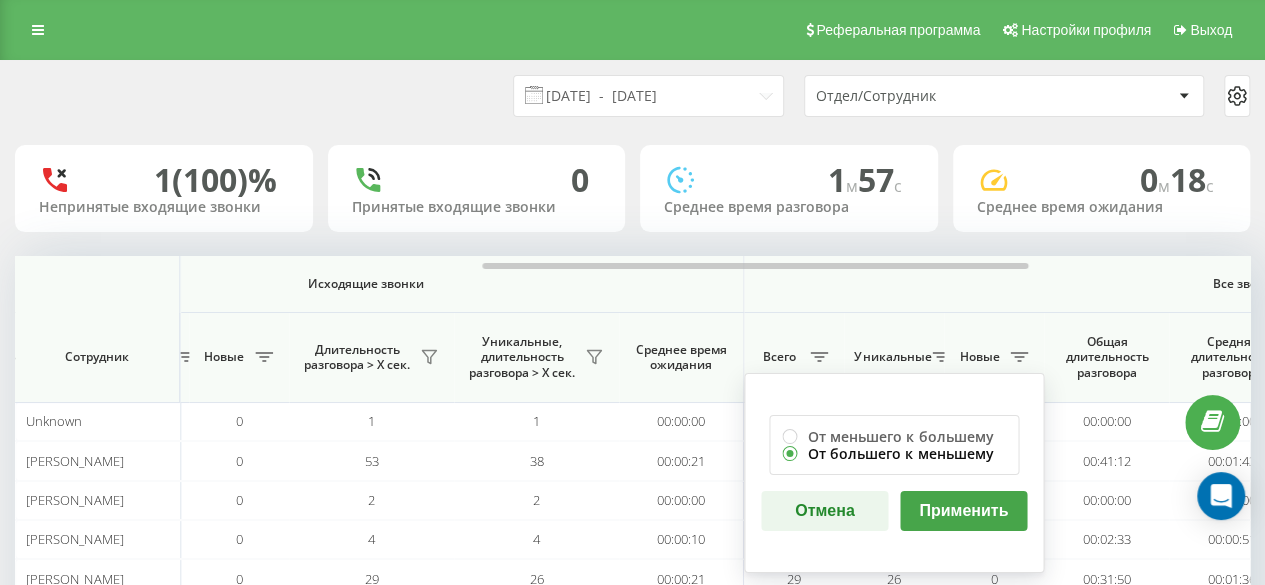 radio on "true" 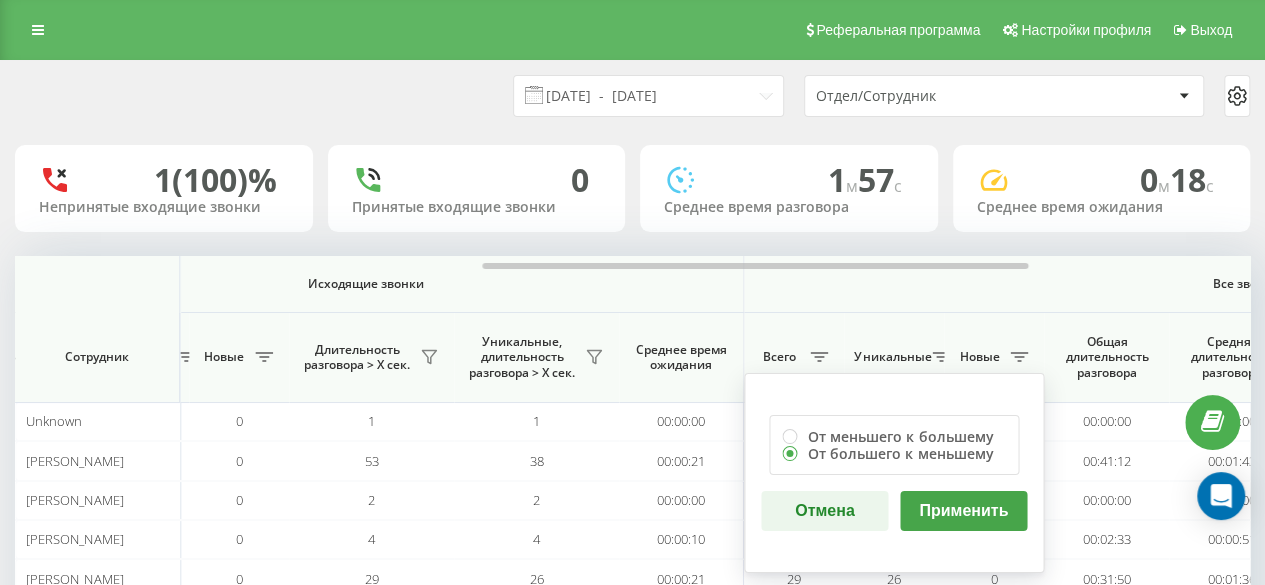 click on "Применить" at bounding box center (963, 511) 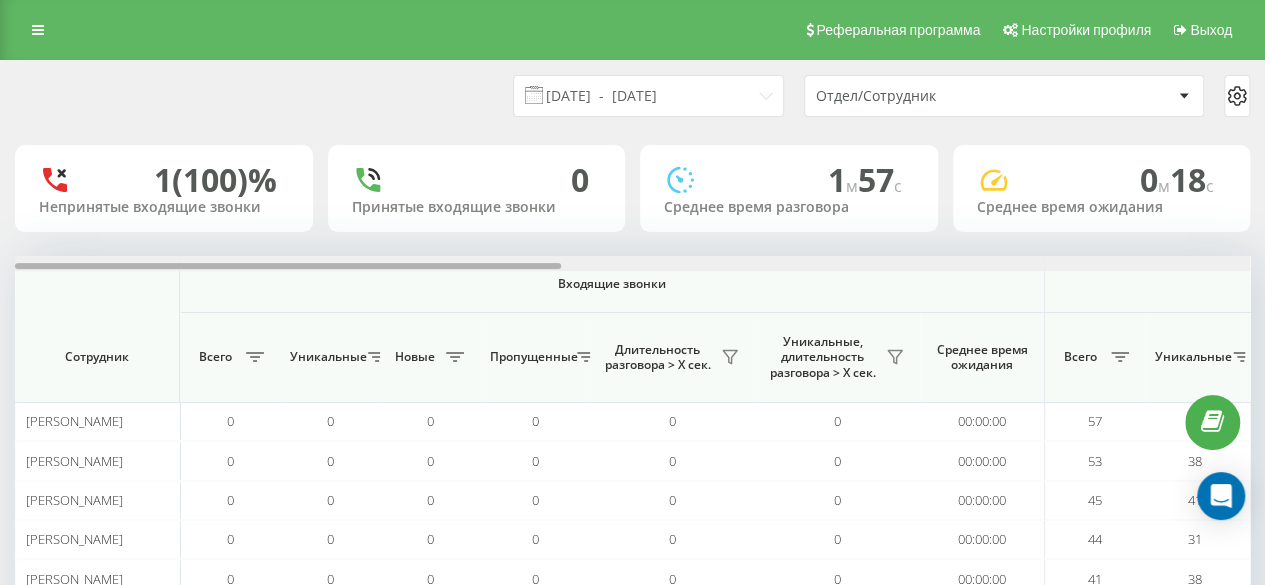 click at bounding box center (632, 263) 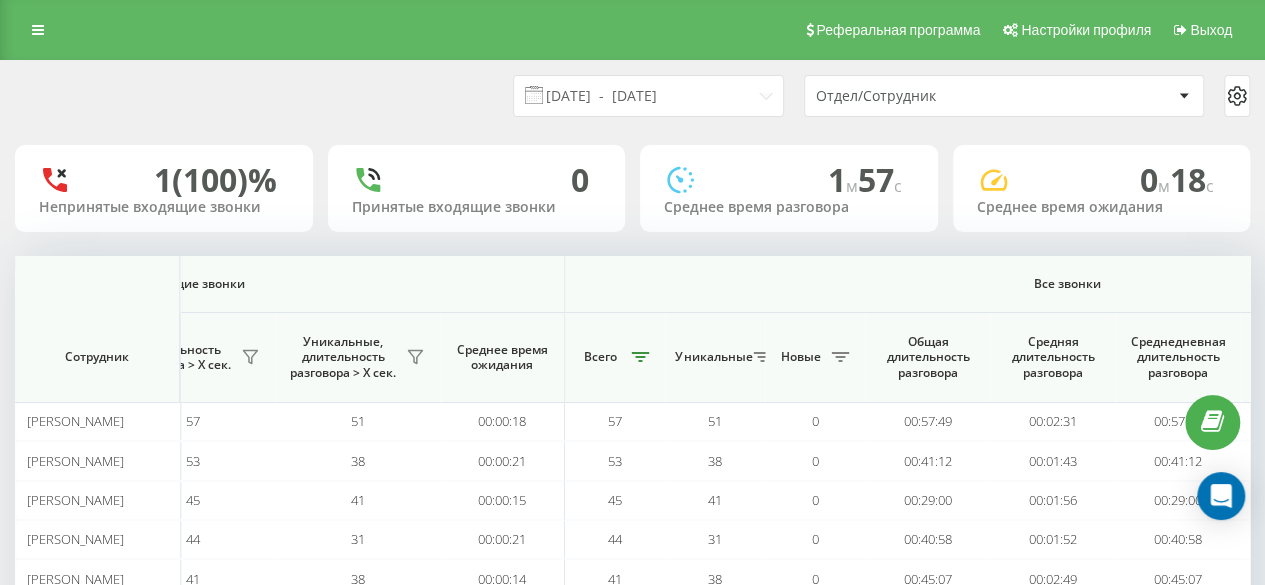 click at bounding box center [-603, 263] 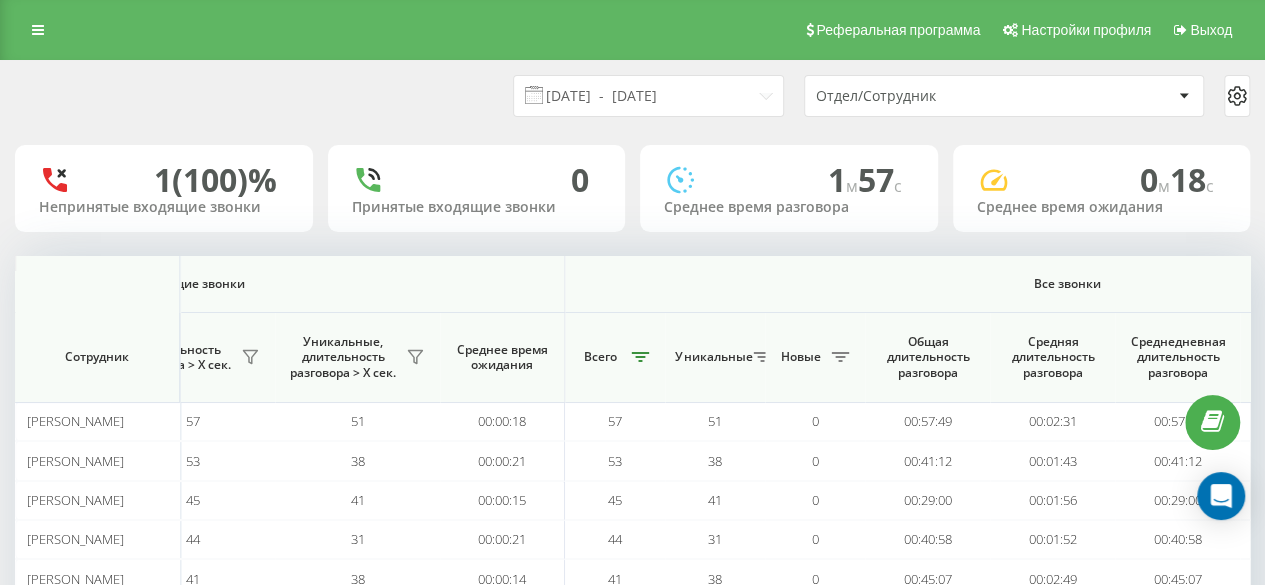 scroll, scrollTop: 0, scrollLeft: 0, axis: both 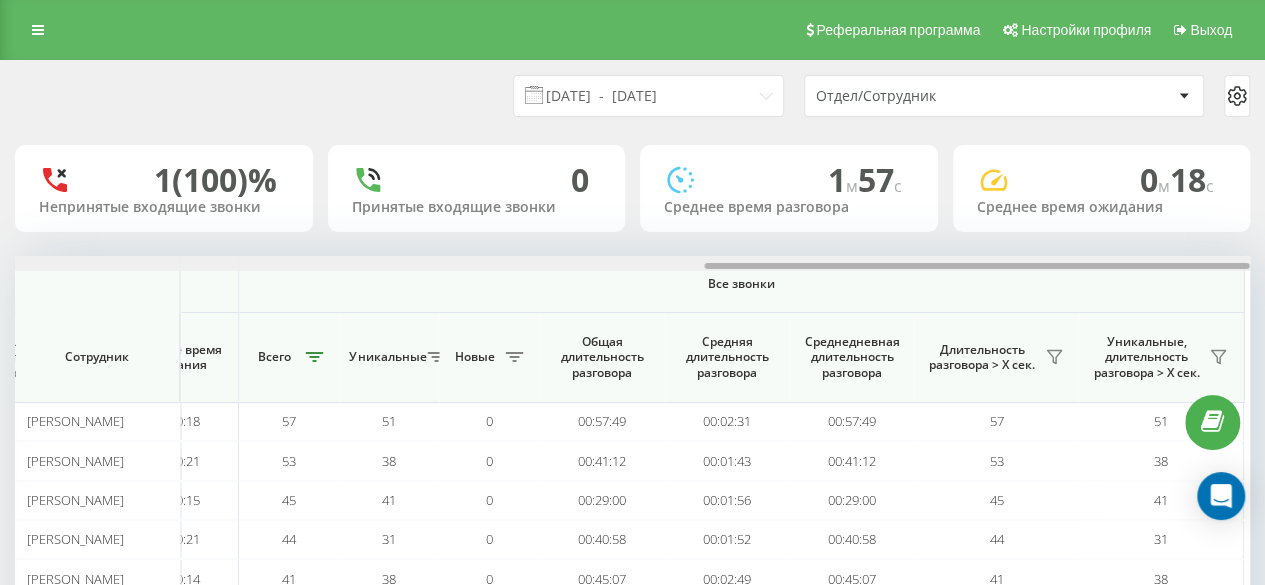 drag, startPoint x: 508, startPoint y: 264, endPoint x: 1279, endPoint y: 183, distance: 775.24316 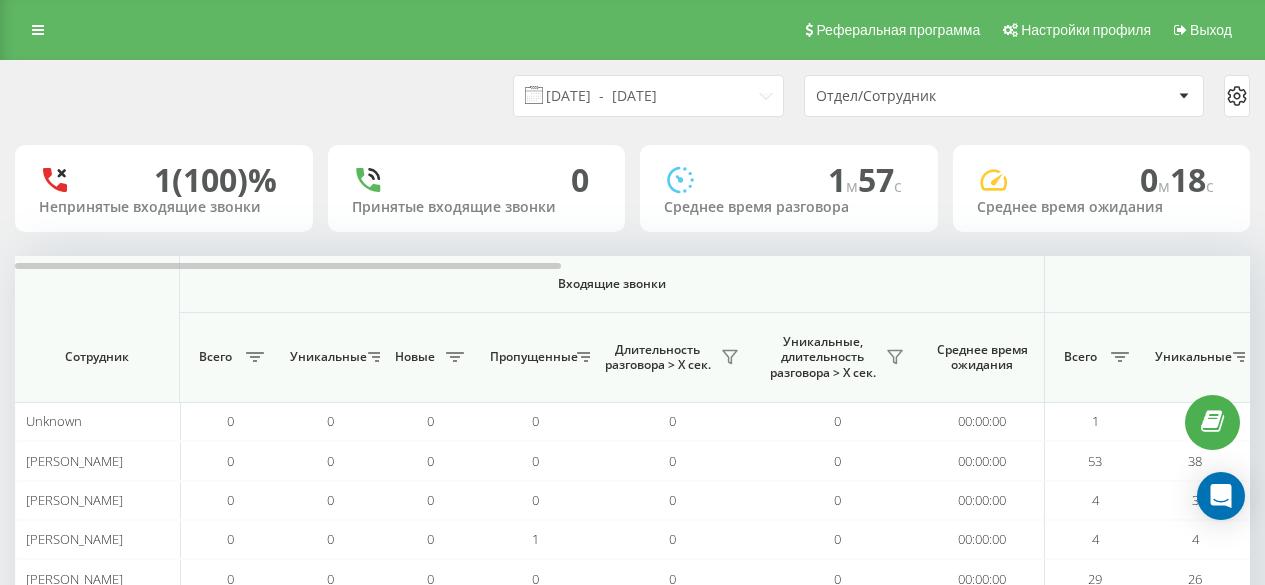 scroll, scrollTop: 0, scrollLeft: 0, axis: both 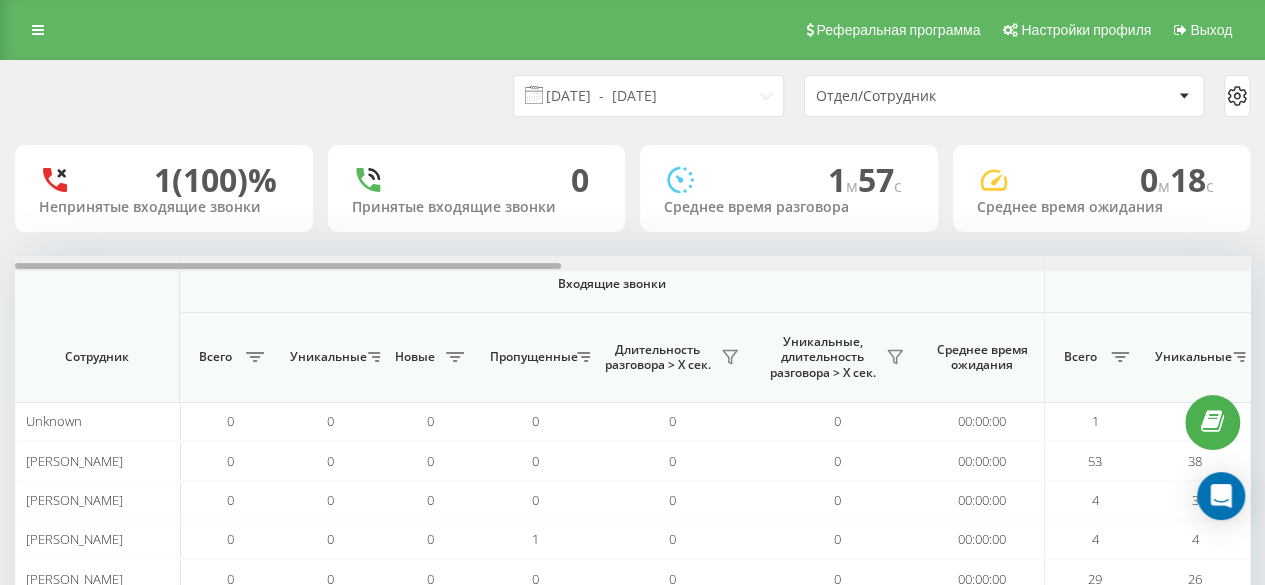 click at bounding box center [288, 266] 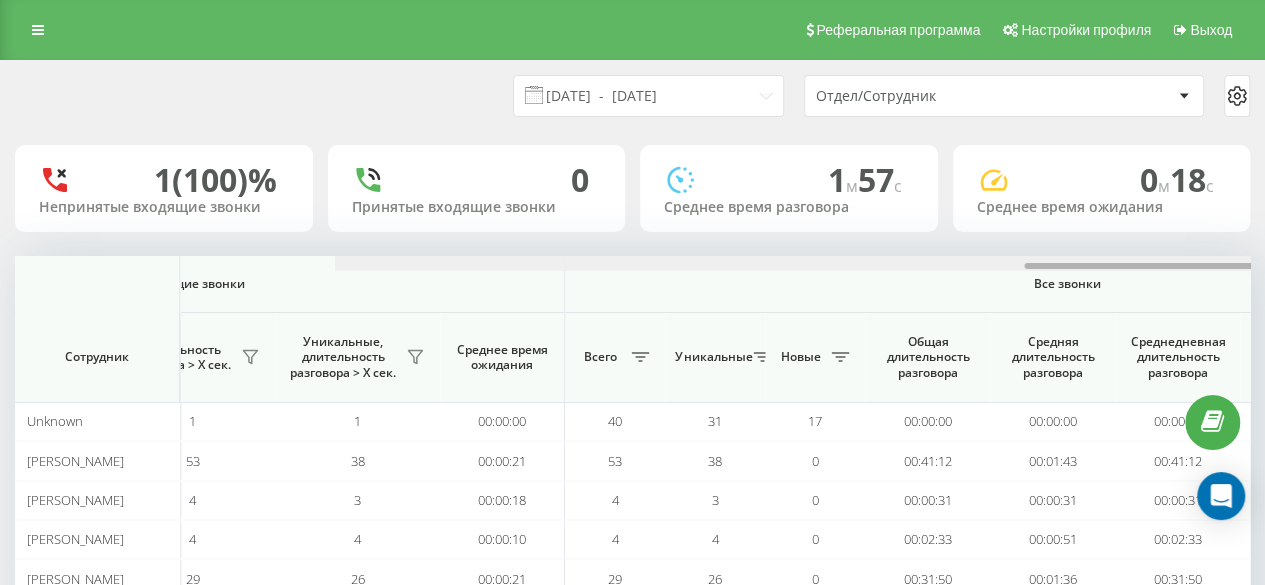 scroll, scrollTop: 0, scrollLeft: 1555, axis: horizontal 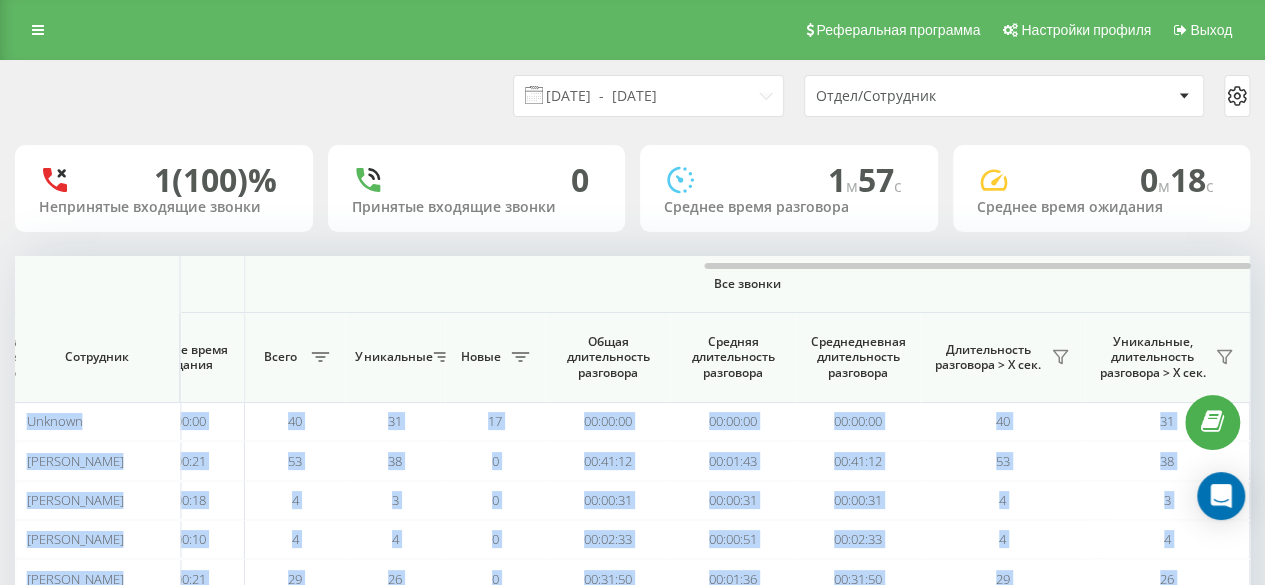 drag, startPoint x: 576, startPoint y: 261, endPoint x: 743, endPoint y: 247, distance: 167.5858 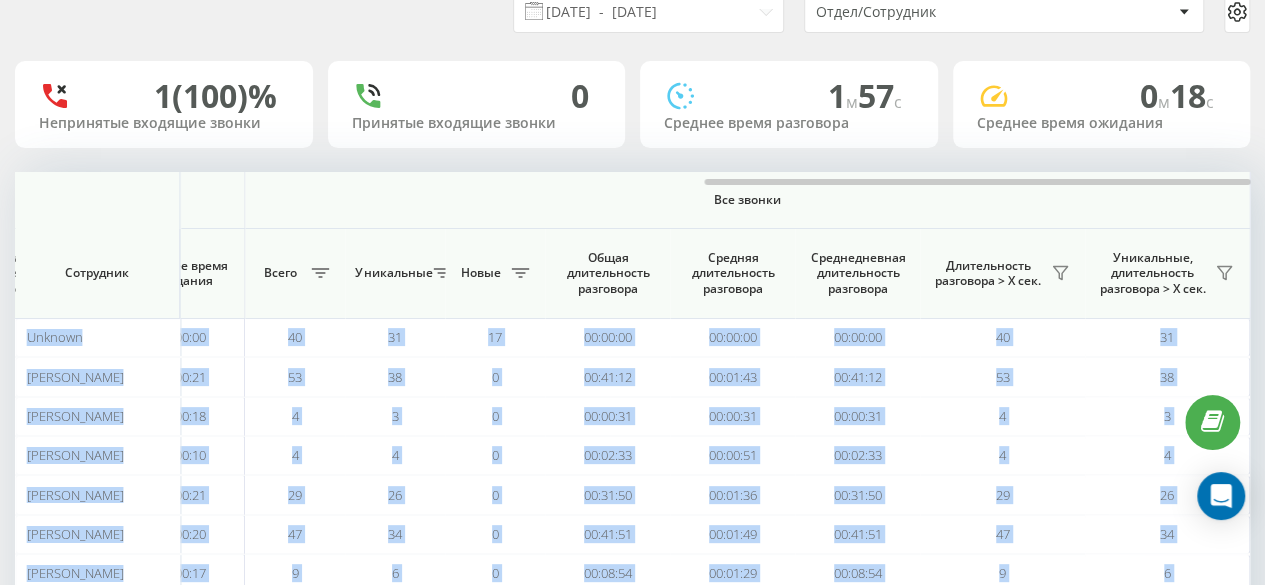 scroll, scrollTop: 200, scrollLeft: 0, axis: vertical 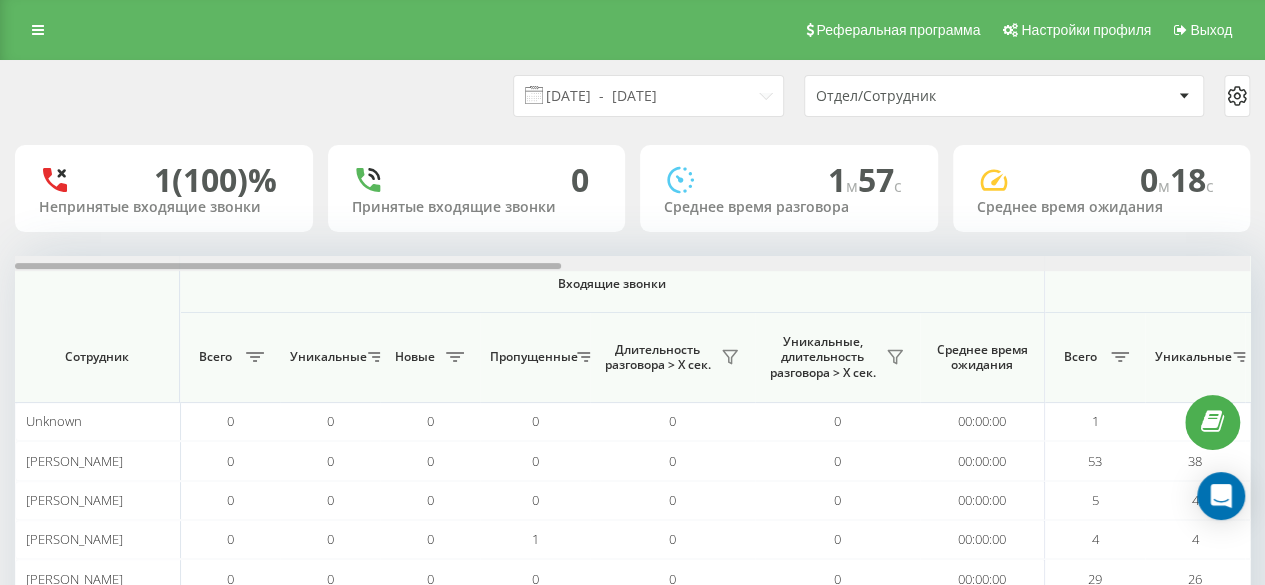 click at bounding box center (288, 266) 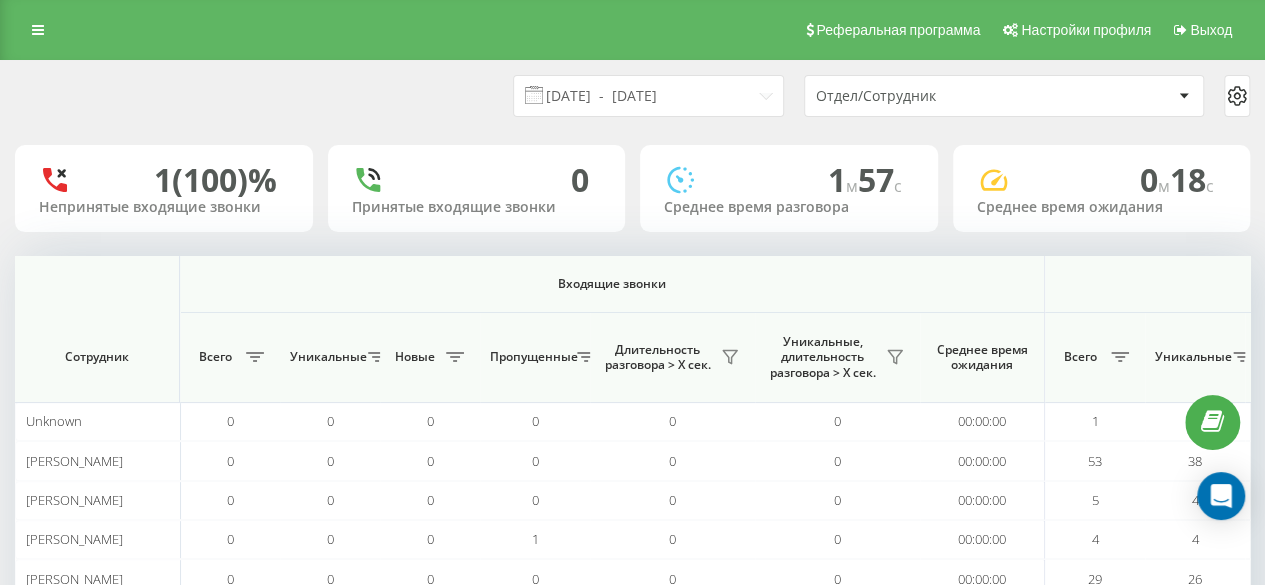 scroll, scrollTop: 0, scrollLeft: 1235, axis: horizontal 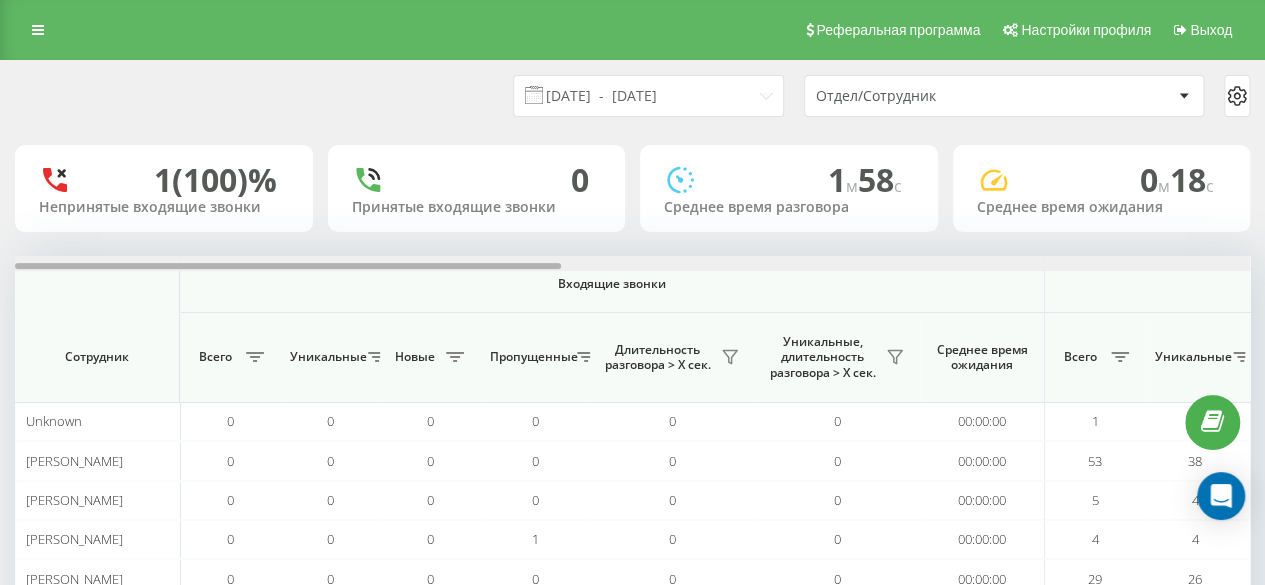click at bounding box center (288, 266) 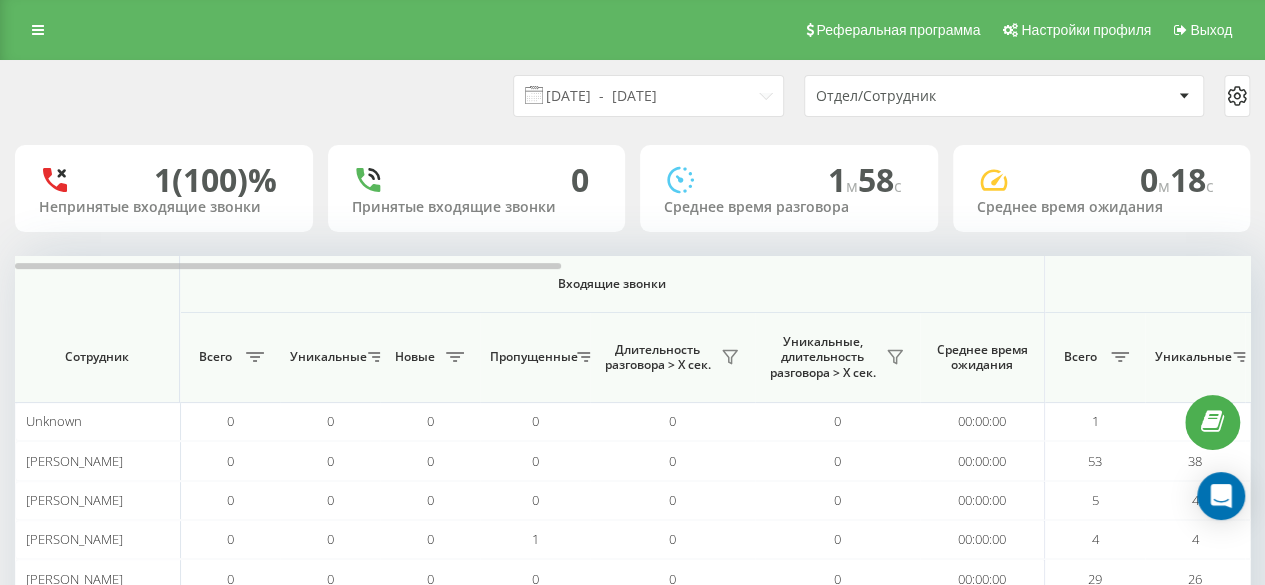 click on "[DATE]  -  [DATE] Отдел/Сотрудник 1  (100)% Непринятые входящие звонки 0 Принятые входящие звонки 1 м  58 c Среднее время разговора 0 м  18 c Среднее время ожидания Входящие звонки Исходящие звонки Все звонки Сотрудник Всего Уникальные Новые Пропущенные Длительность разговора > Х сек. Уникальные, длительность разговора > Х сек. Среднее время ожидания Всего Уникальные Новые Длительность разговора > Х сек. Уникальные, длительность разговора > Х сек. Среднее время ожидания Всего Уникальные Новые Общая длительность разговора Средняя длительность разговора Unknown 0 0 0 0 0 0 1 1" at bounding box center (632, 516) 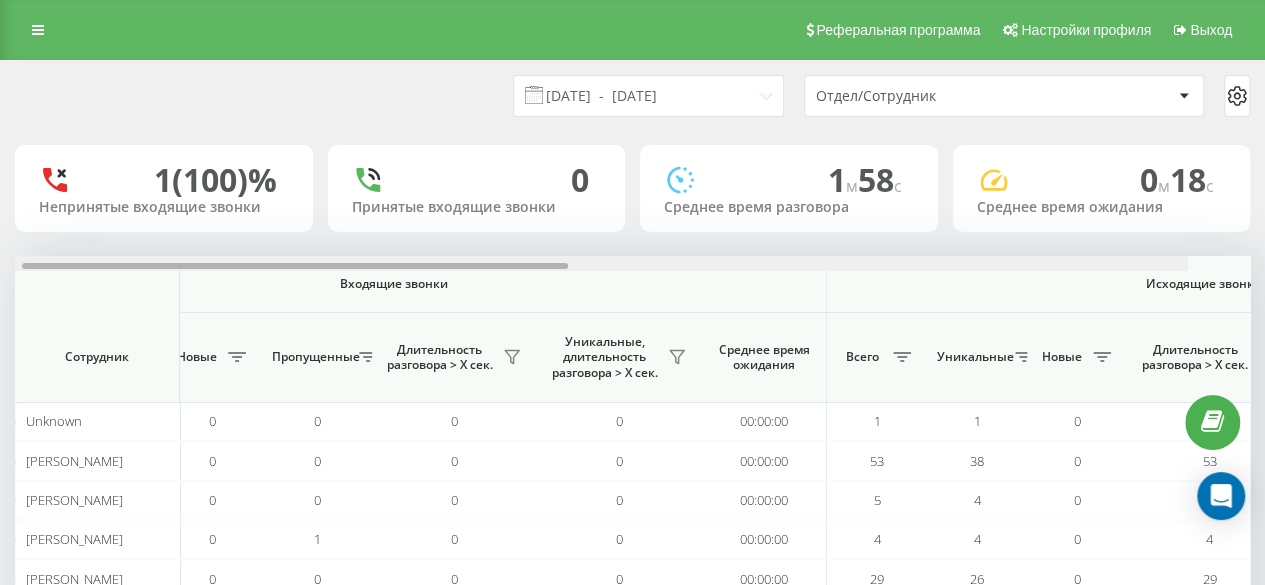 drag, startPoint x: 514, startPoint y: 266, endPoint x: 664, endPoint y: 265, distance: 150.00333 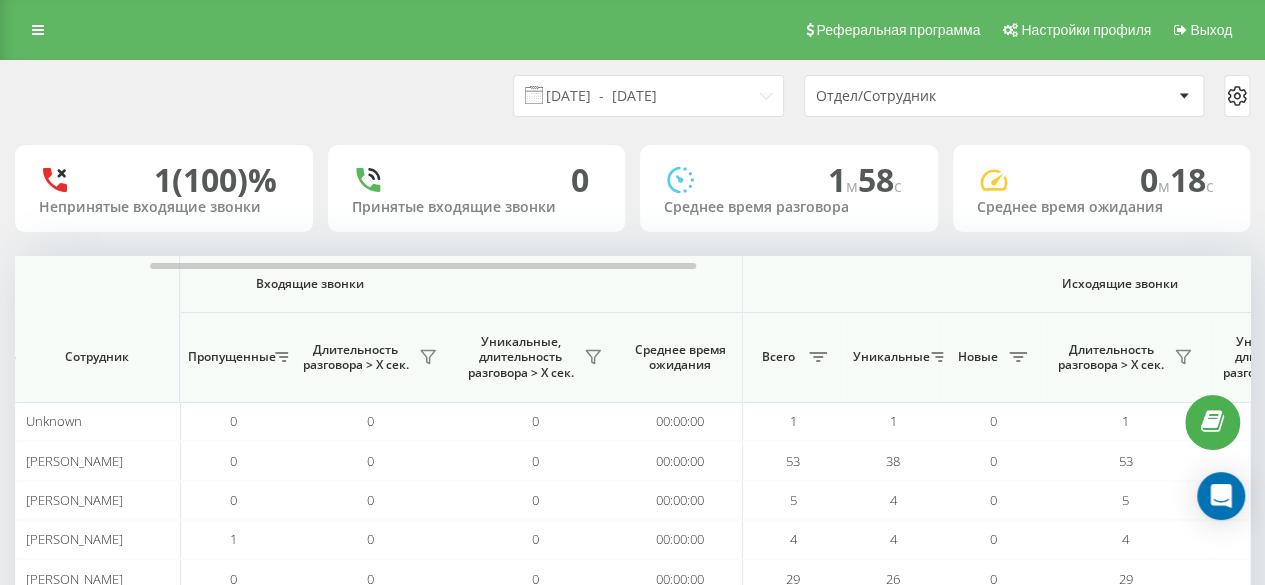 click on "Среднее время ожидания" at bounding box center [1102, 207] 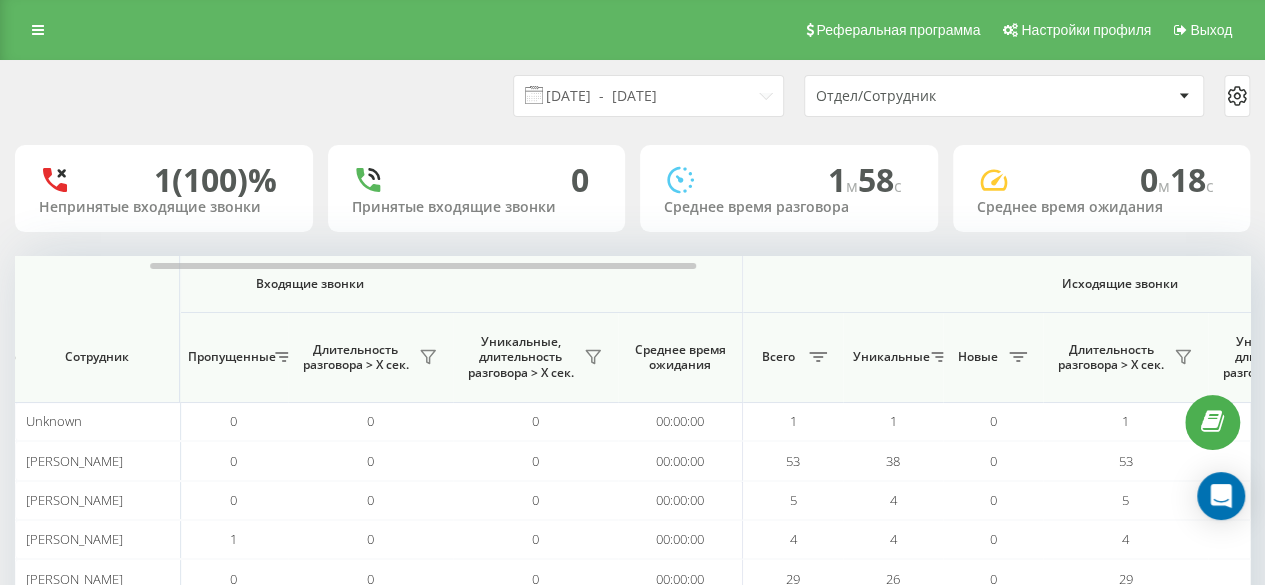 drag, startPoint x: 843, startPoint y: 356, endPoint x: 832, endPoint y: 351, distance: 12.083046 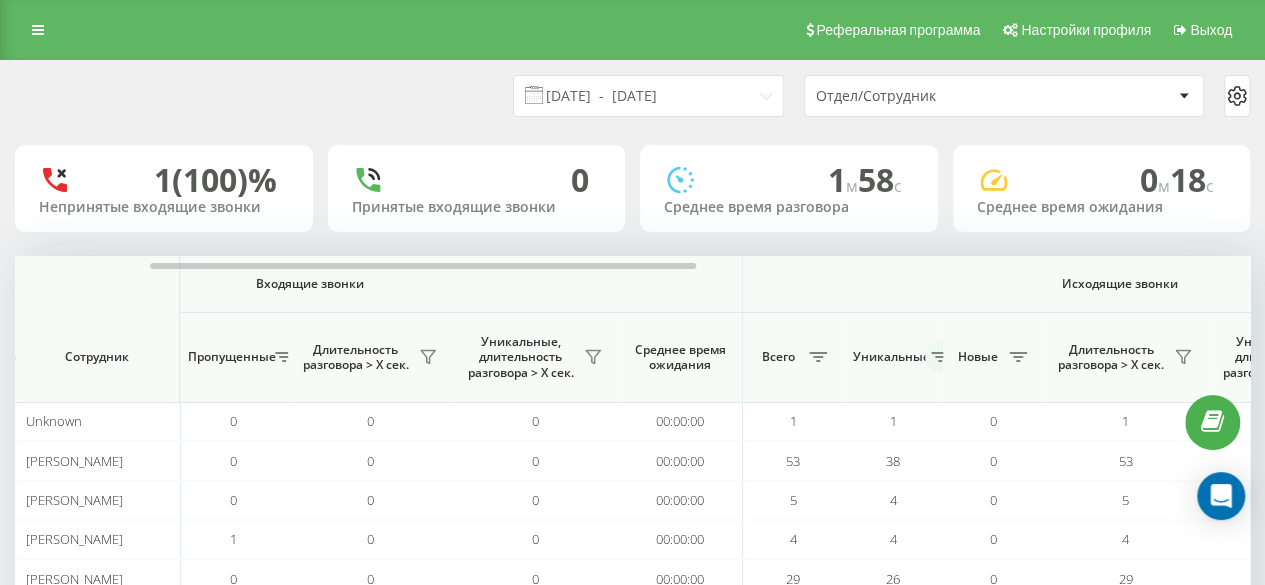 click 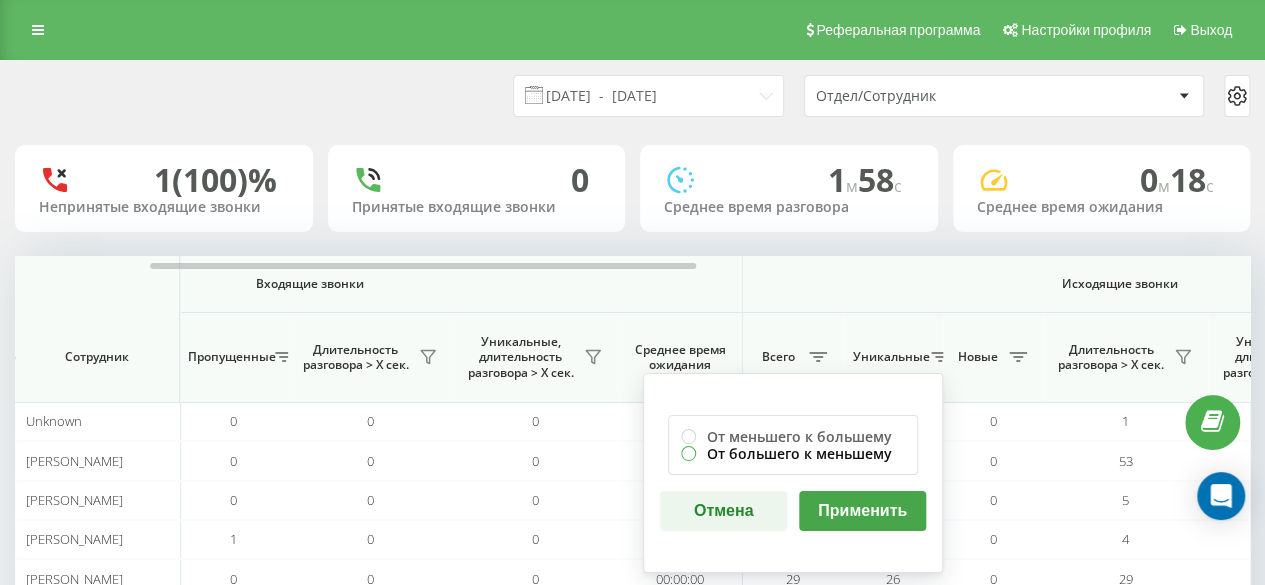 click on "От большего к меньшему" at bounding box center [793, 453] 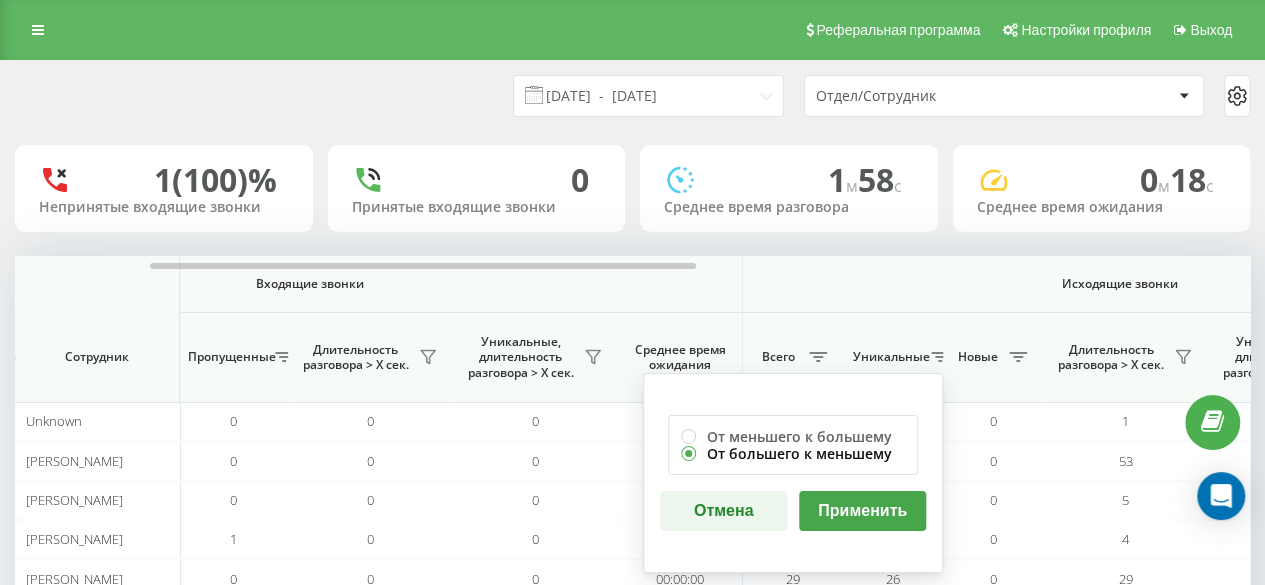 radio on "true" 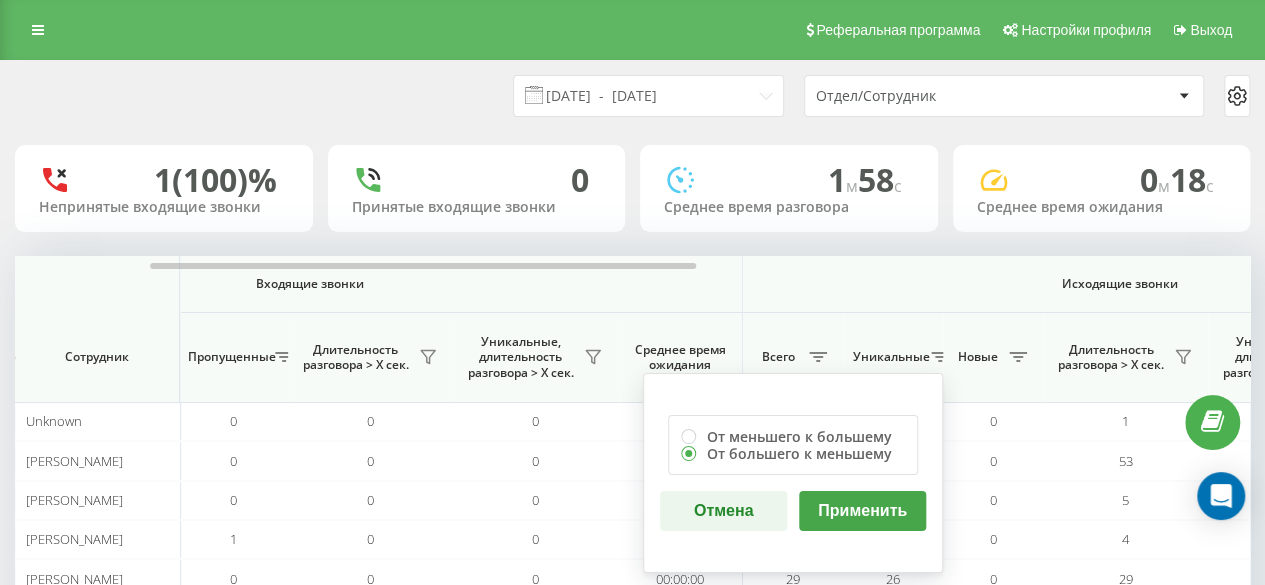 drag, startPoint x: 881, startPoint y: 496, endPoint x: 888, endPoint y: 504, distance: 10.630146 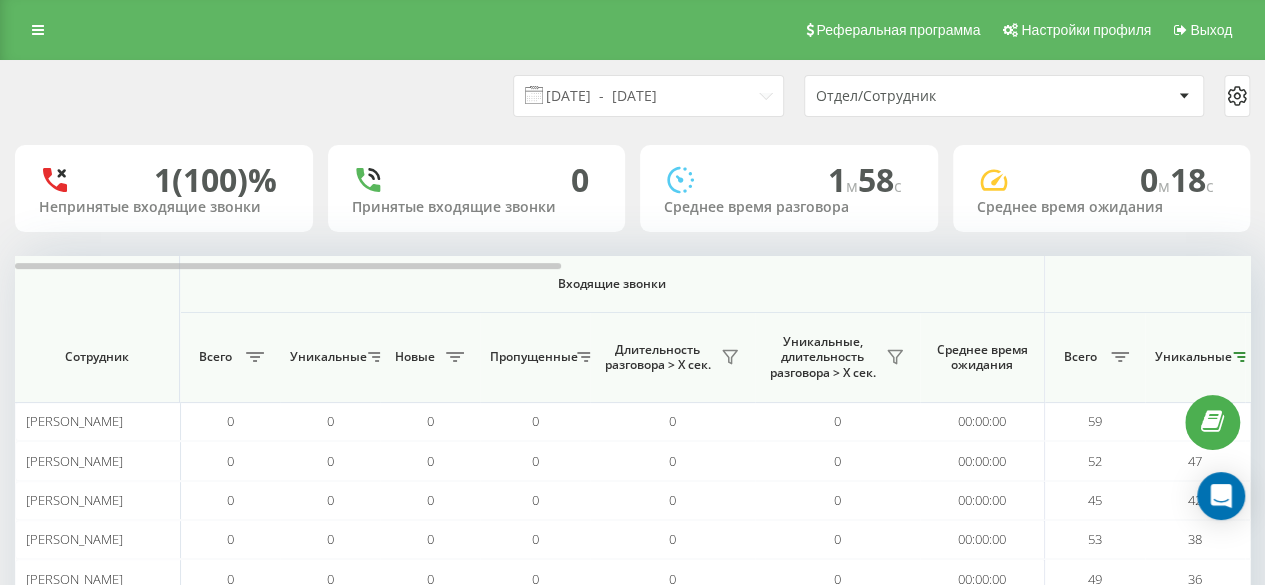 click on "Входящие звонки" at bounding box center [612, 284] 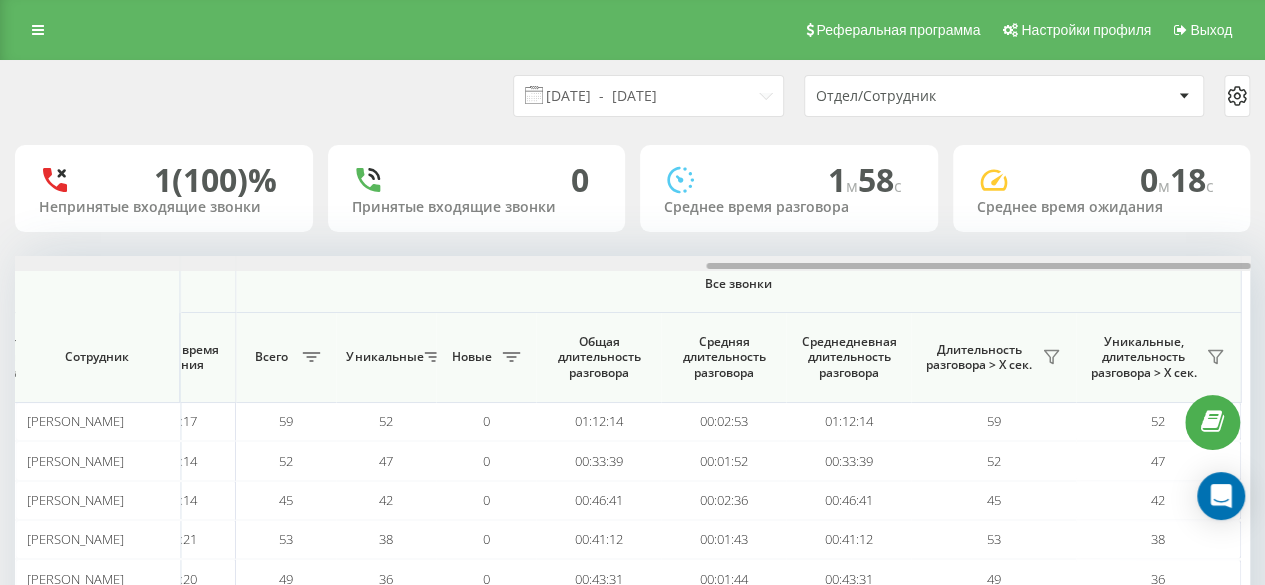 scroll, scrollTop: 0, scrollLeft: 1566, axis: horizontal 